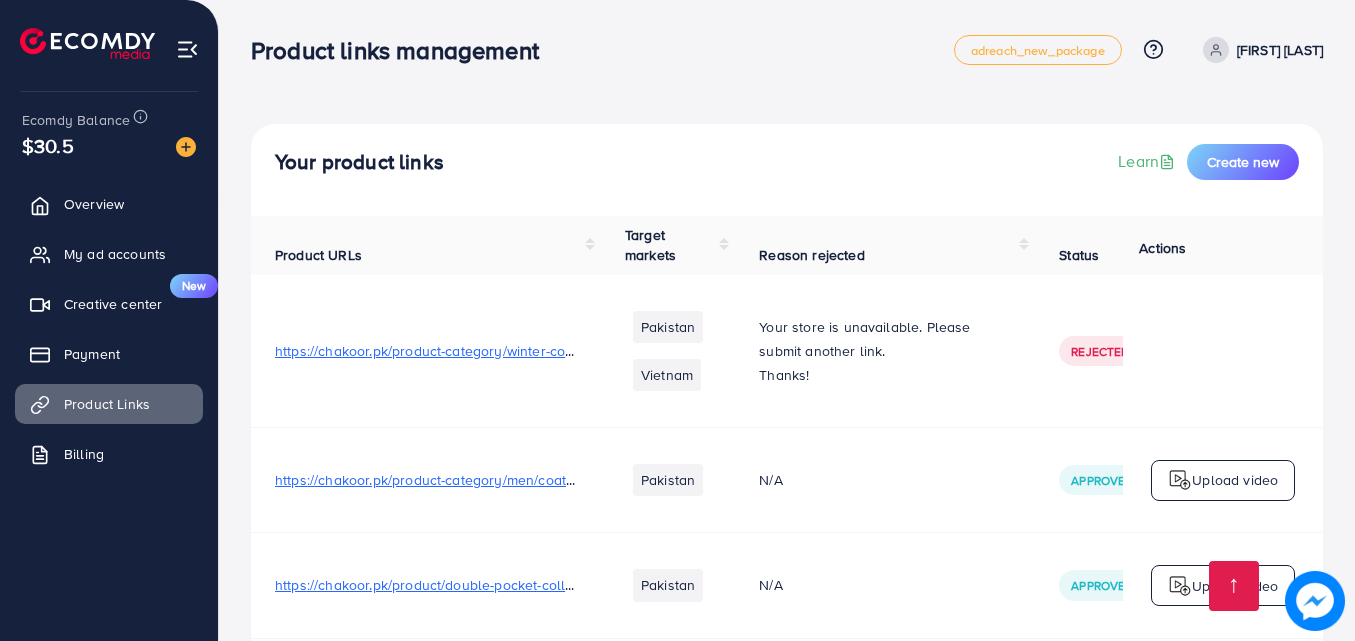 scroll, scrollTop: 2536, scrollLeft: 0, axis: vertical 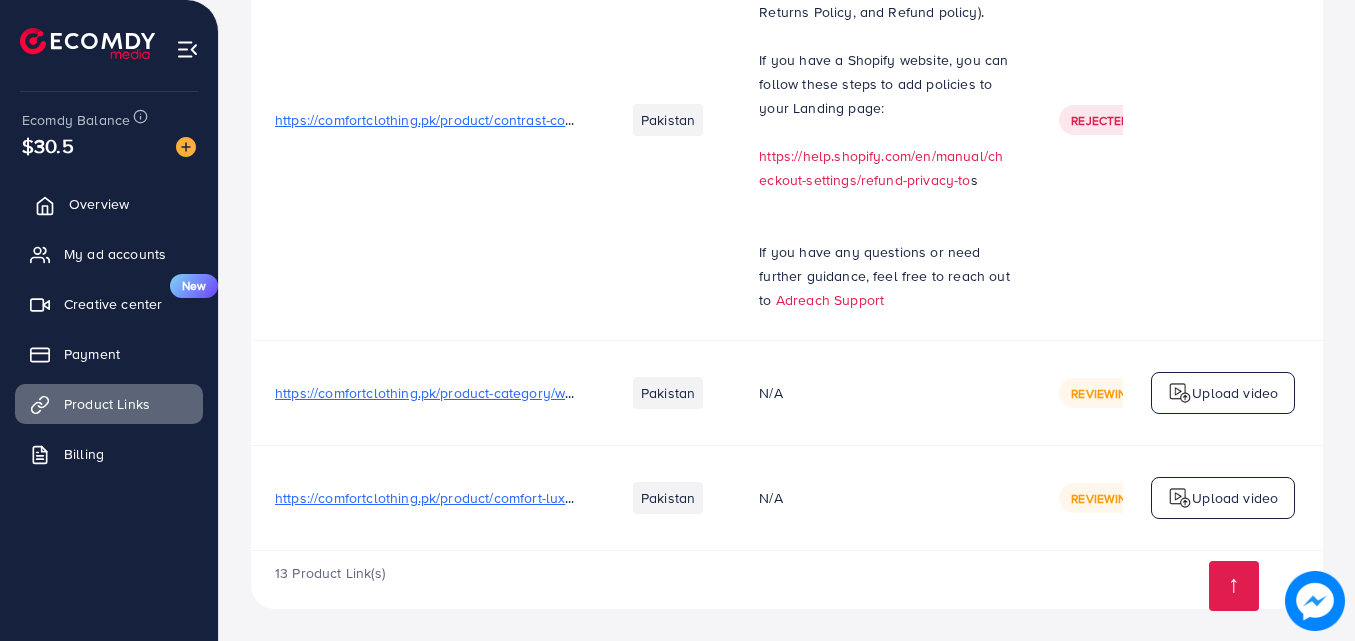 click on "Overview" at bounding box center [99, 204] 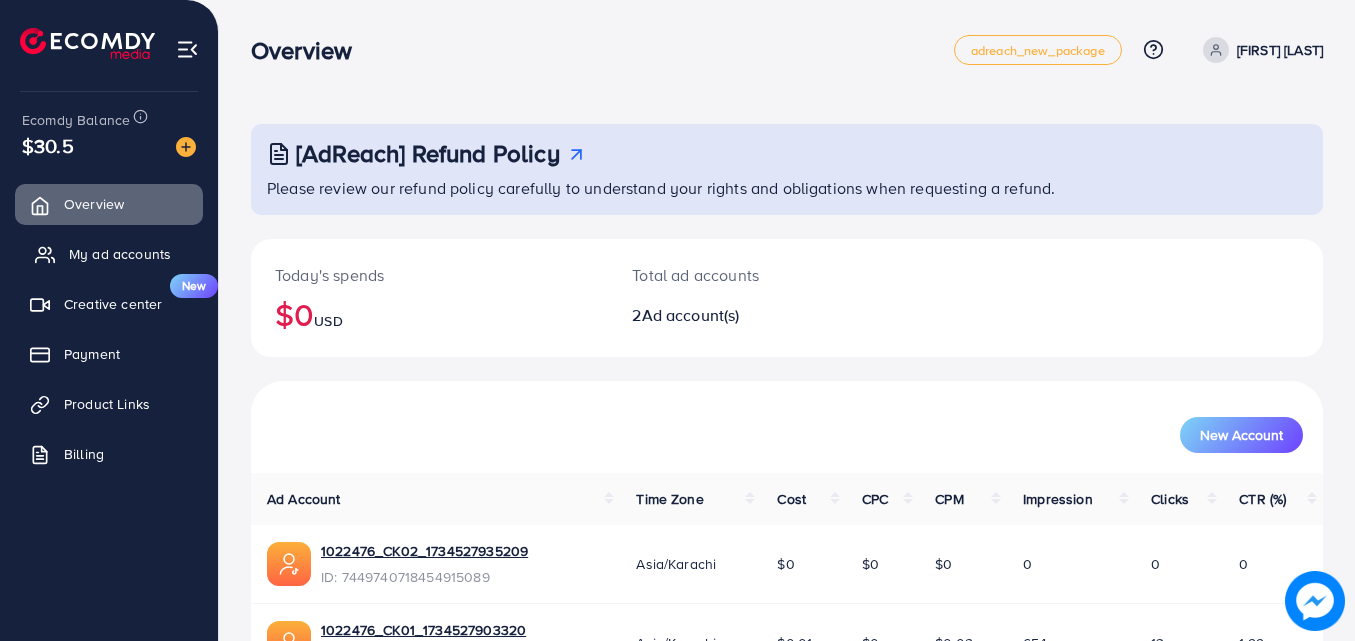 click on "My ad accounts" at bounding box center (109, 254) 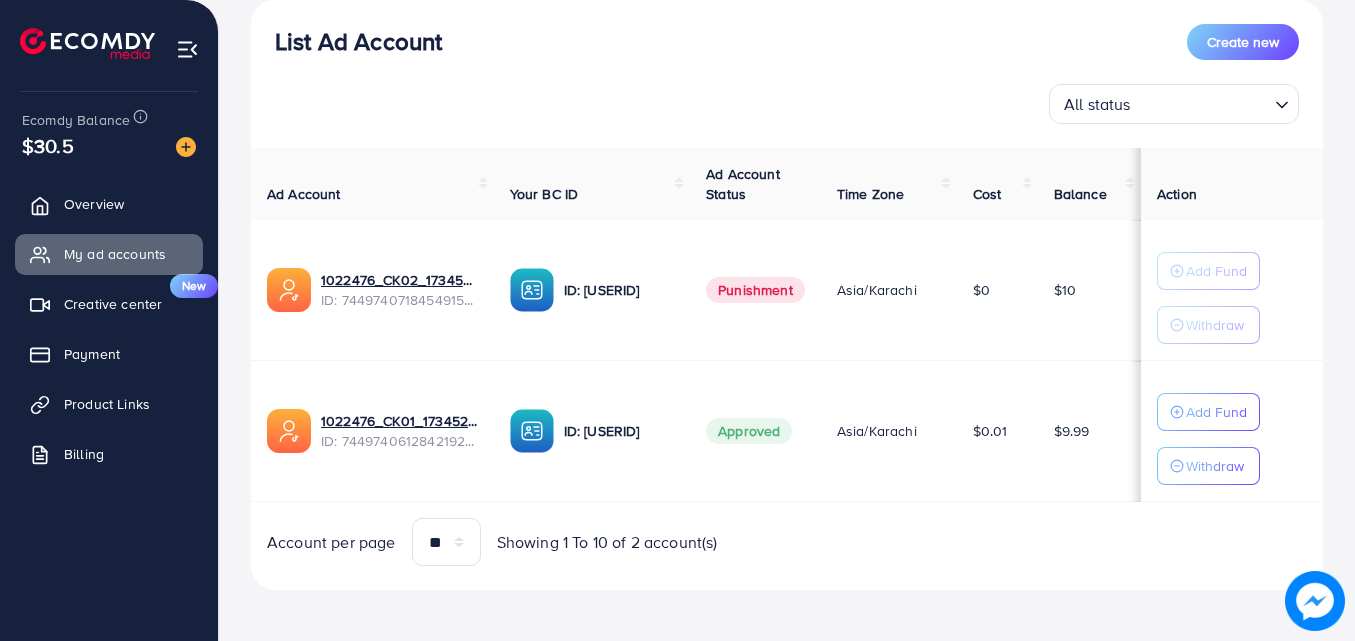scroll, scrollTop: 245, scrollLeft: 0, axis: vertical 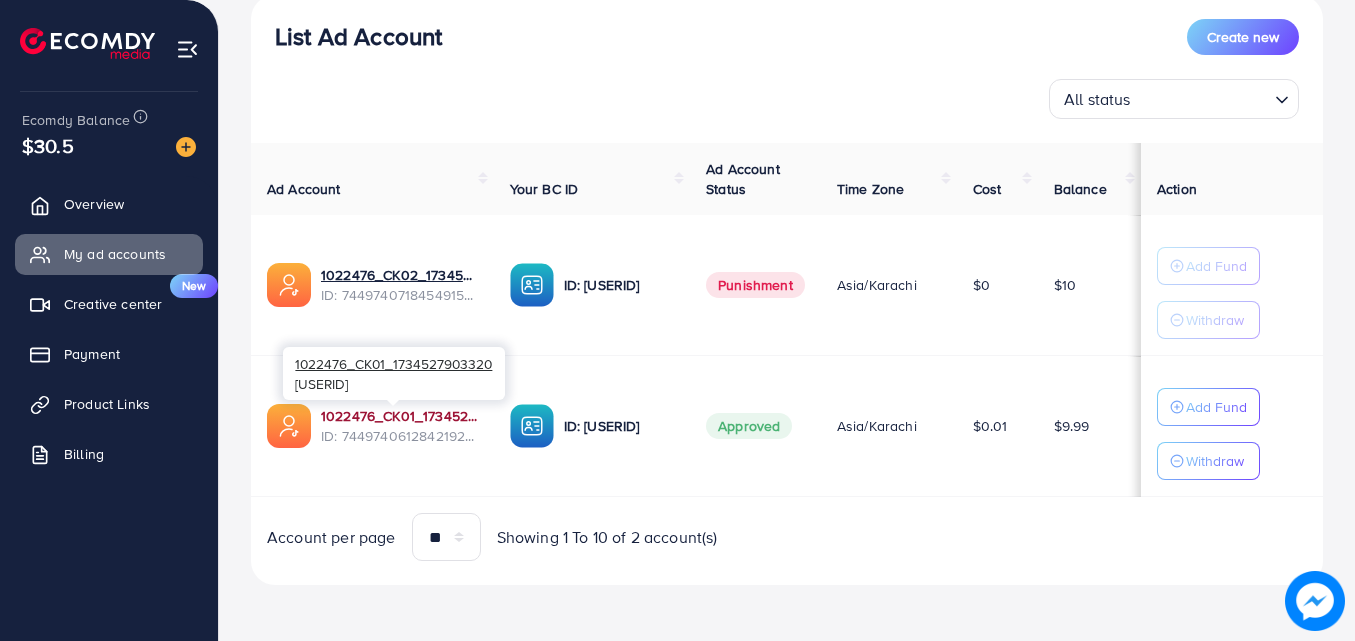 click on "1022476_CK01_1734527903320" at bounding box center [399, 416] 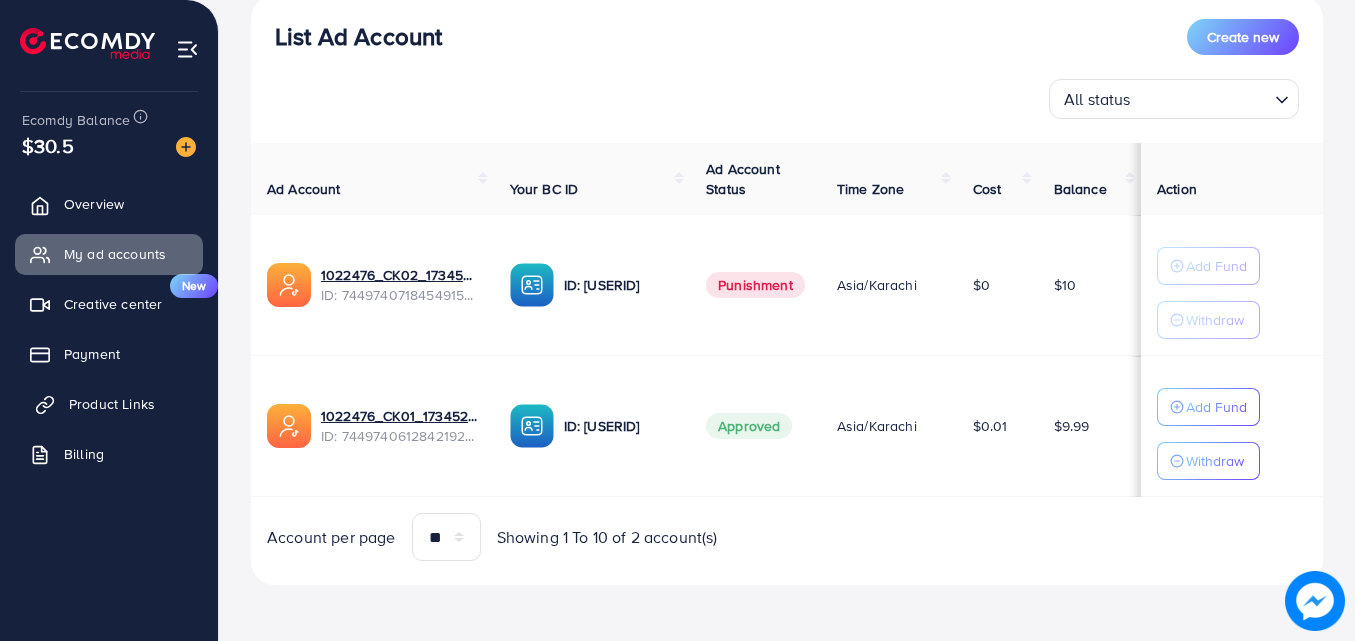 click on "Product Links" at bounding box center (112, 404) 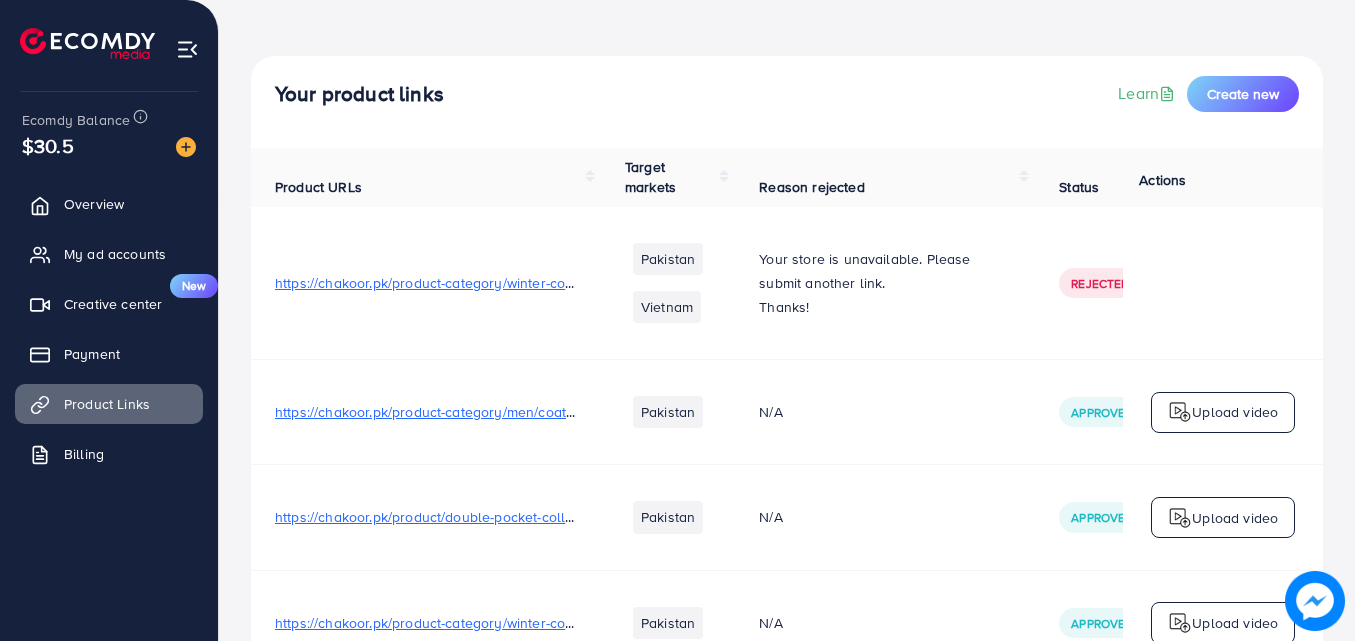 scroll, scrollTop: 0, scrollLeft: 0, axis: both 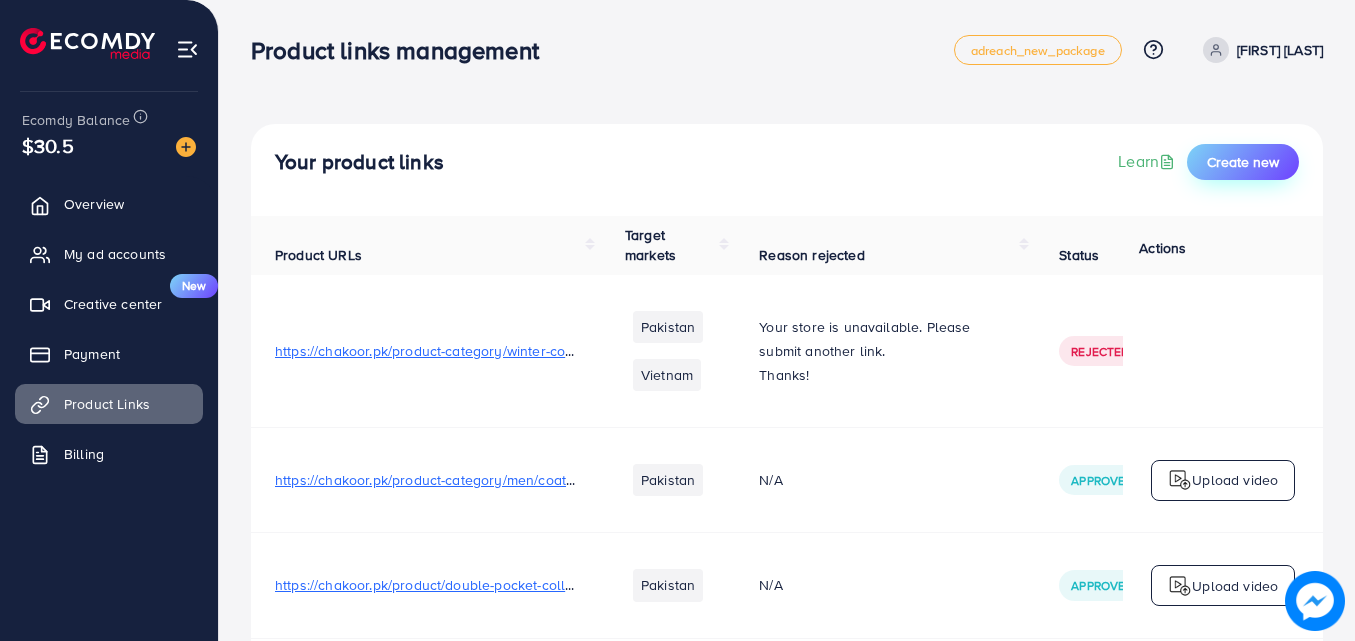 click on "Create new" at bounding box center [1243, 162] 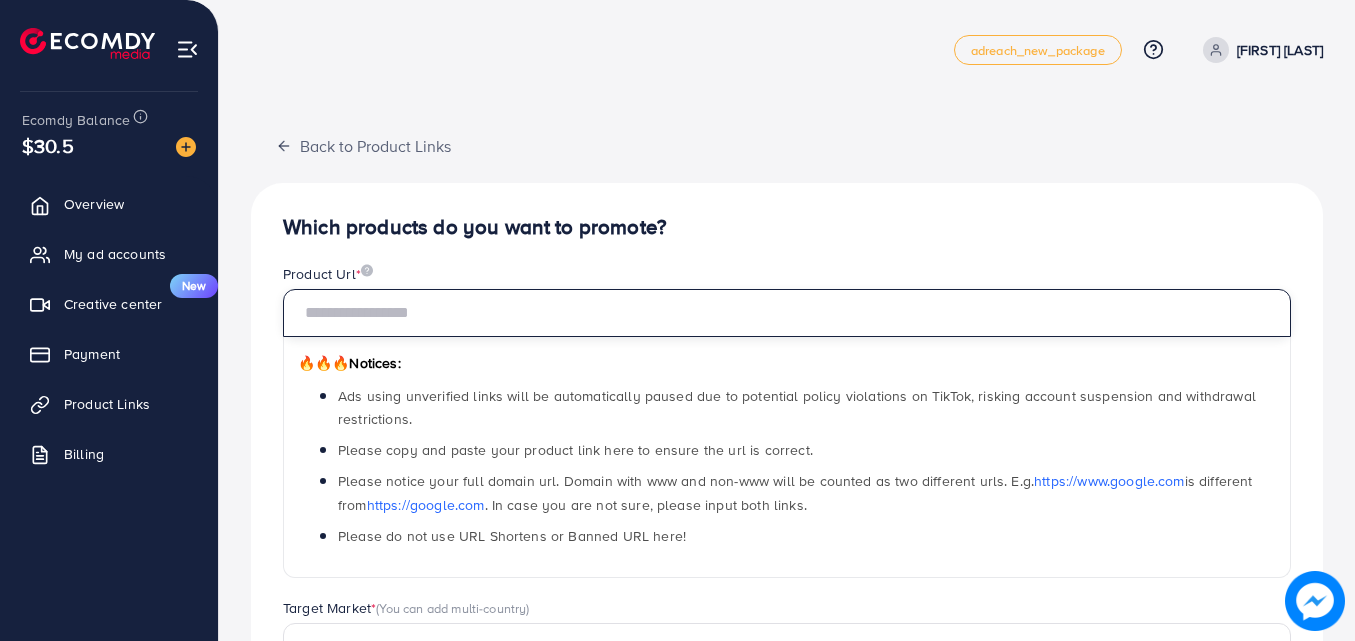 click at bounding box center (787, 313) 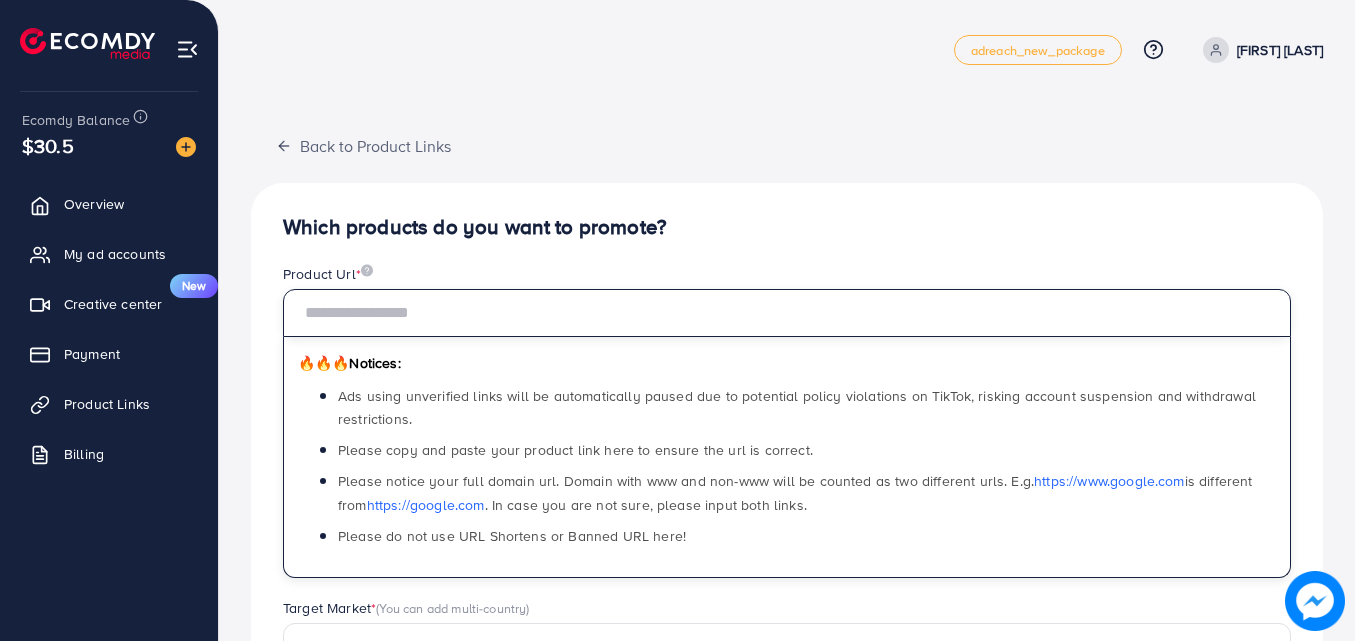 paste on "**********" 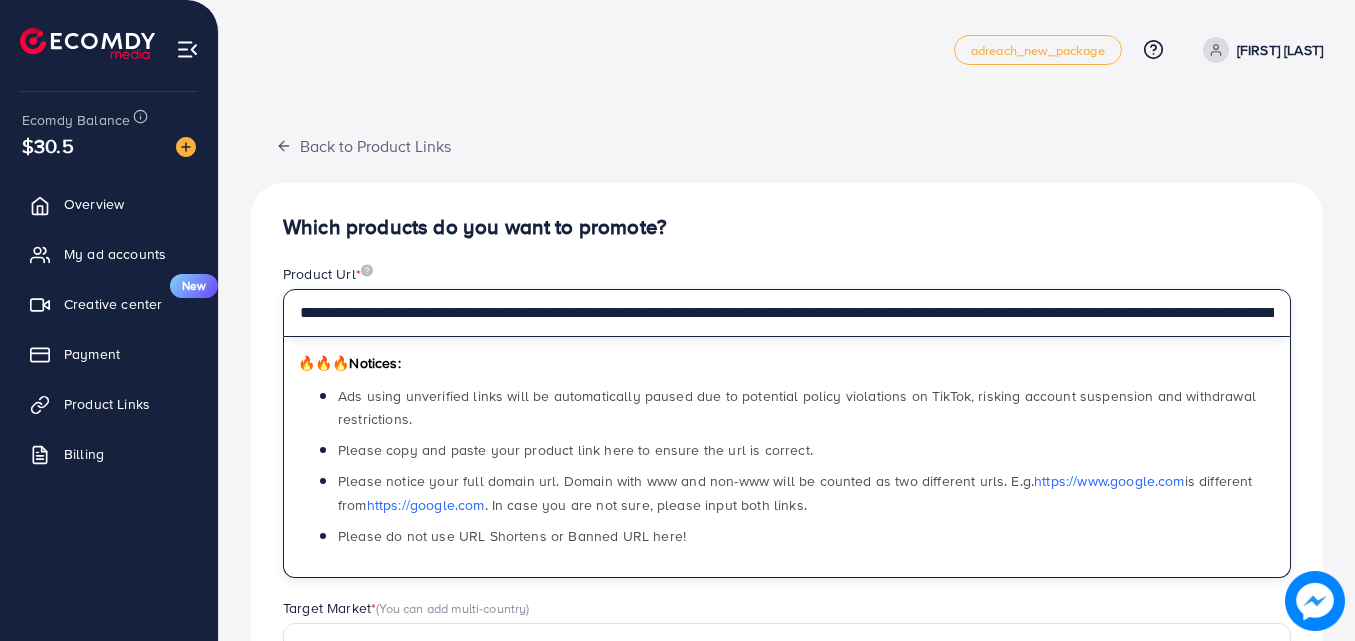 scroll, scrollTop: 0, scrollLeft: 930, axis: horizontal 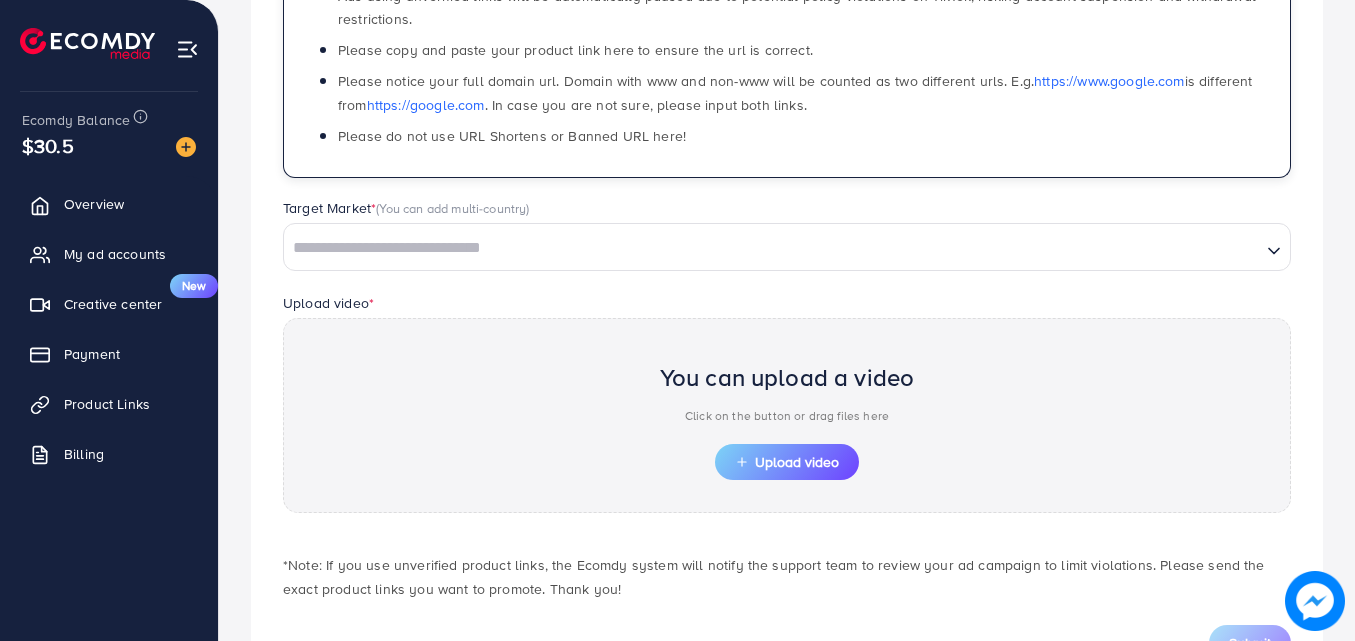 type on "**********" 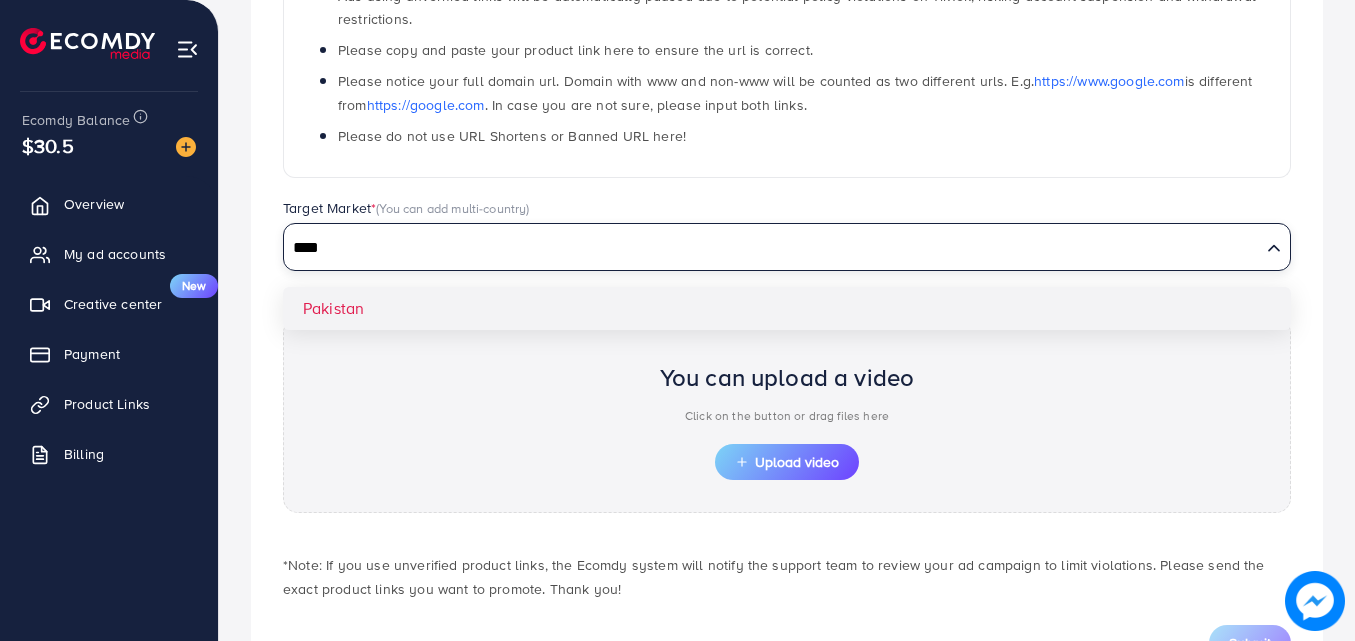 type on "****" 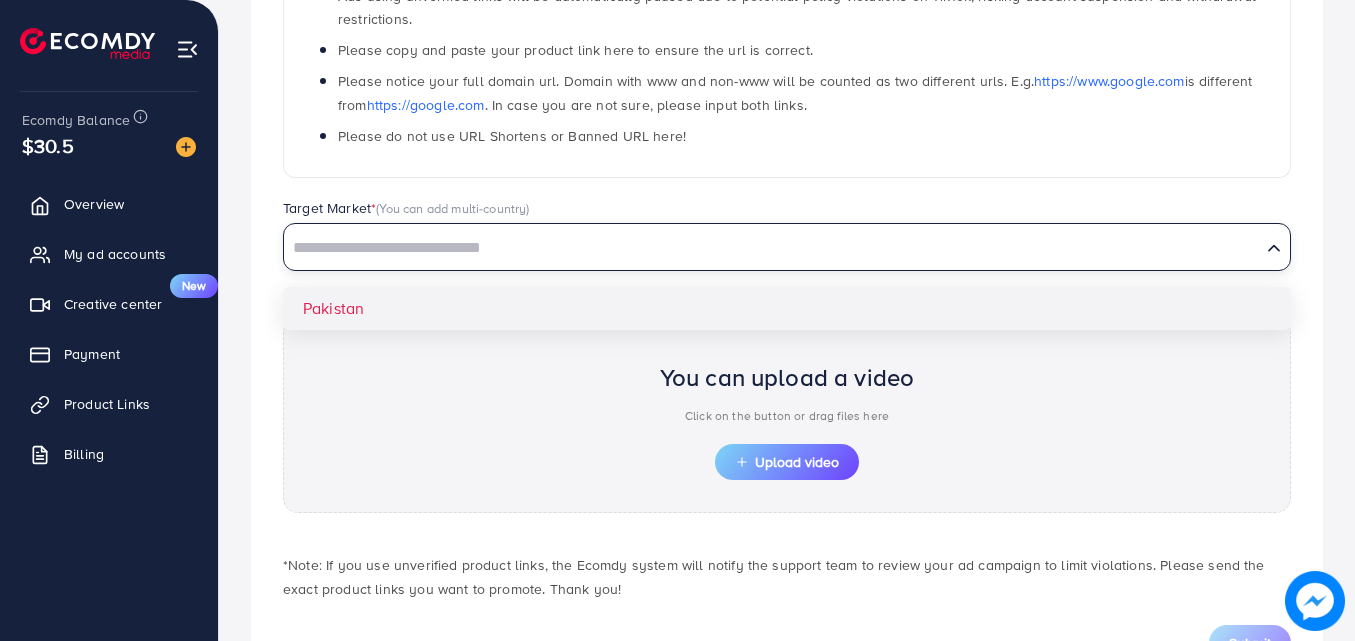 click on "**********" at bounding box center (787, 238) 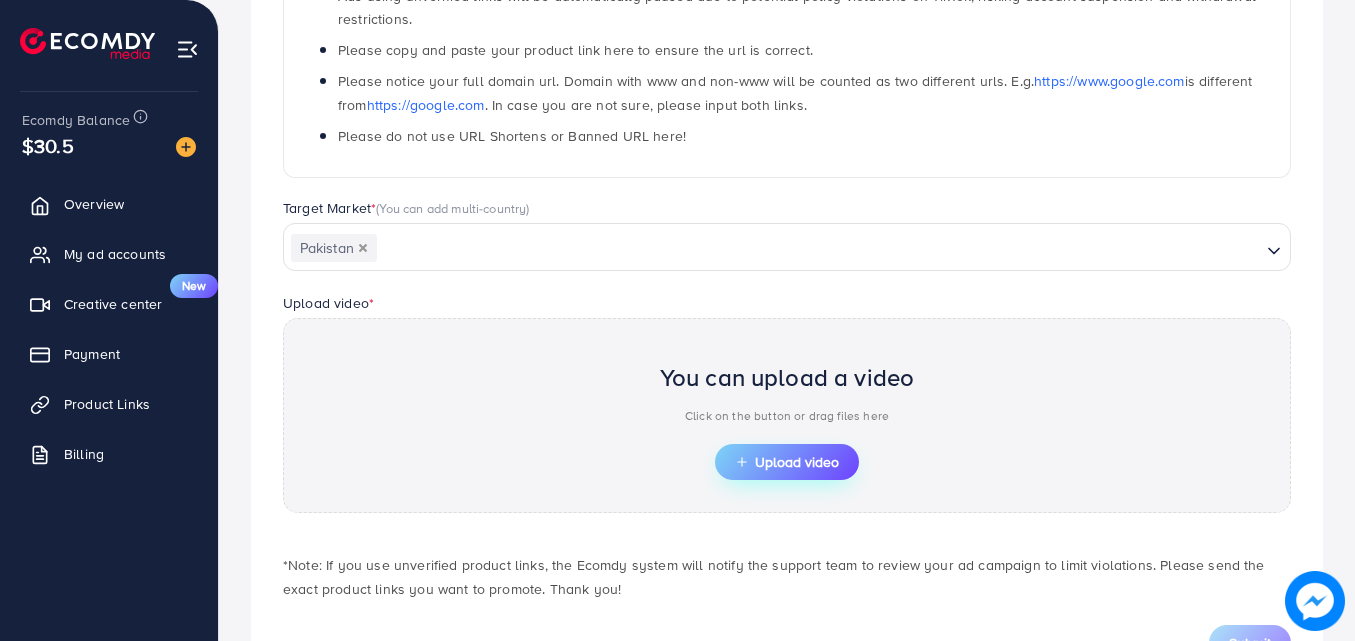 click on "Upload video" at bounding box center (787, 462) 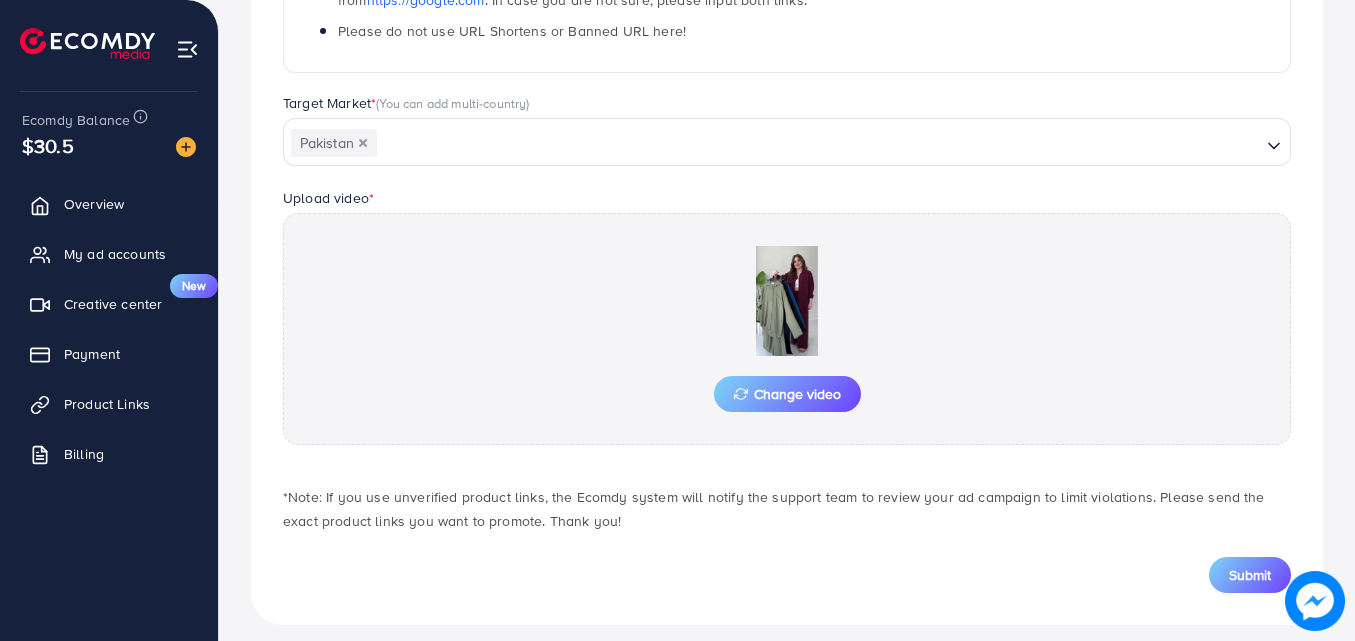 scroll, scrollTop: 521, scrollLeft: 0, axis: vertical 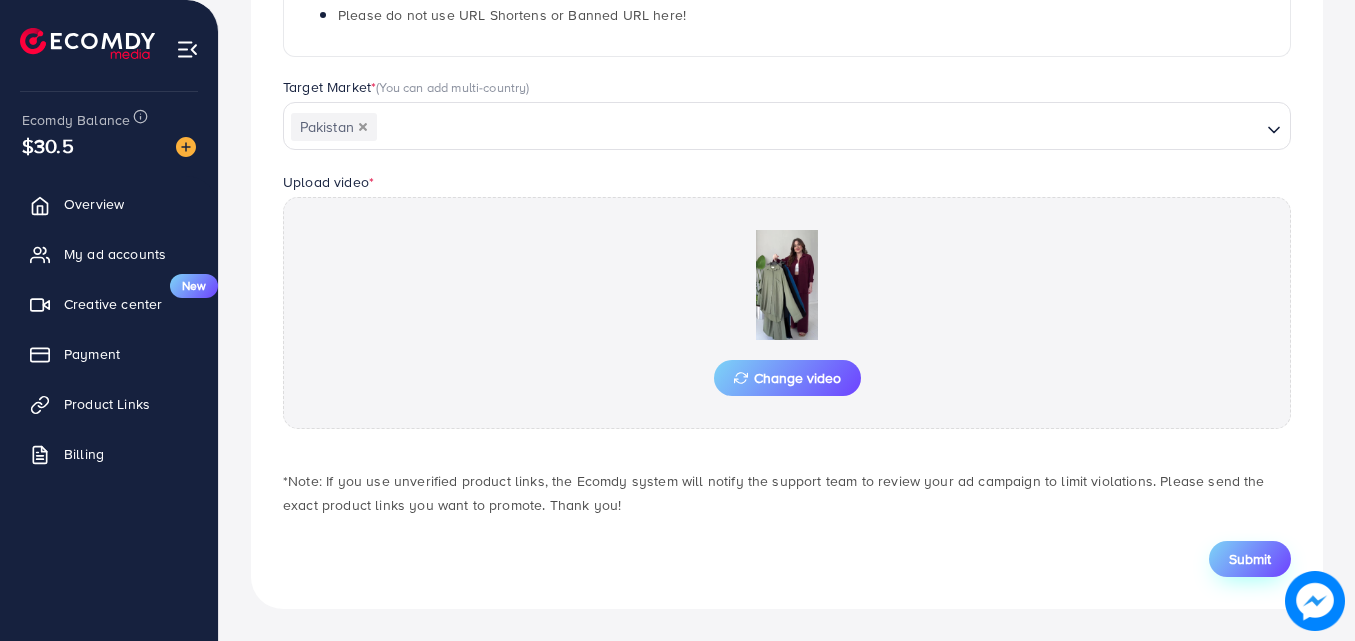 click on "Submit" at bounding box center (1250, 559) 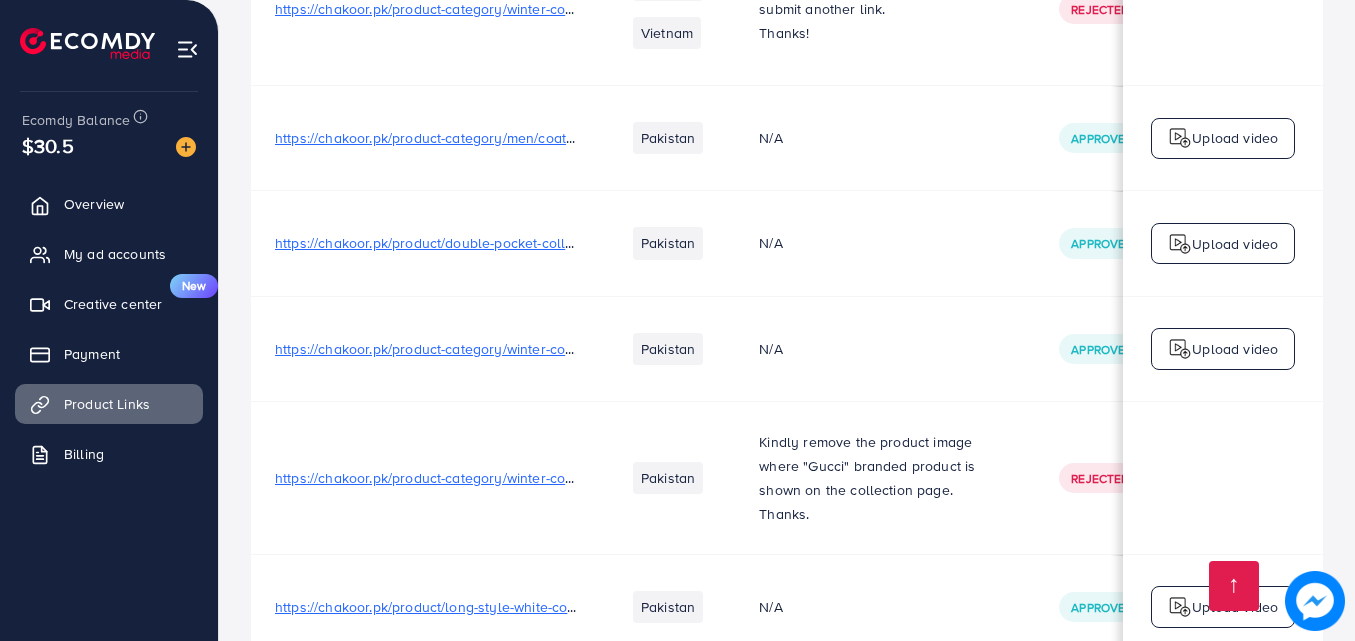 scroll, scrollTop: 0, scrollLeft: 0, axis: both 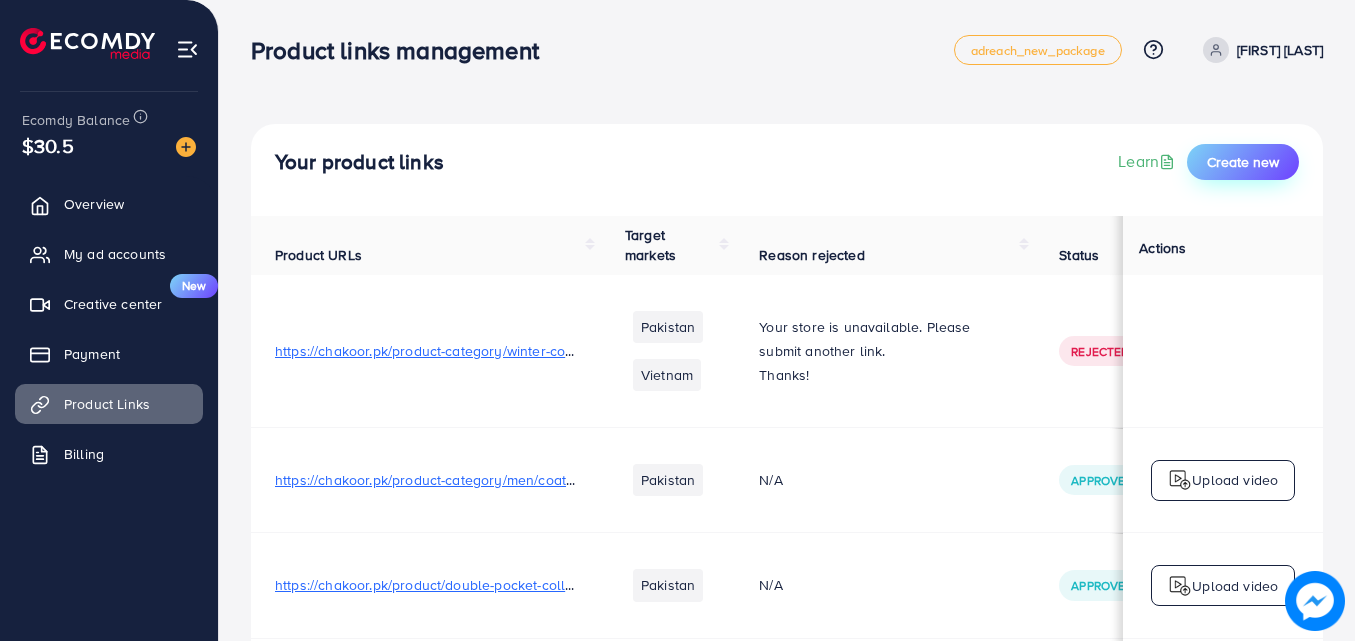 click on "Create new" at bounding box center [1243, 162] 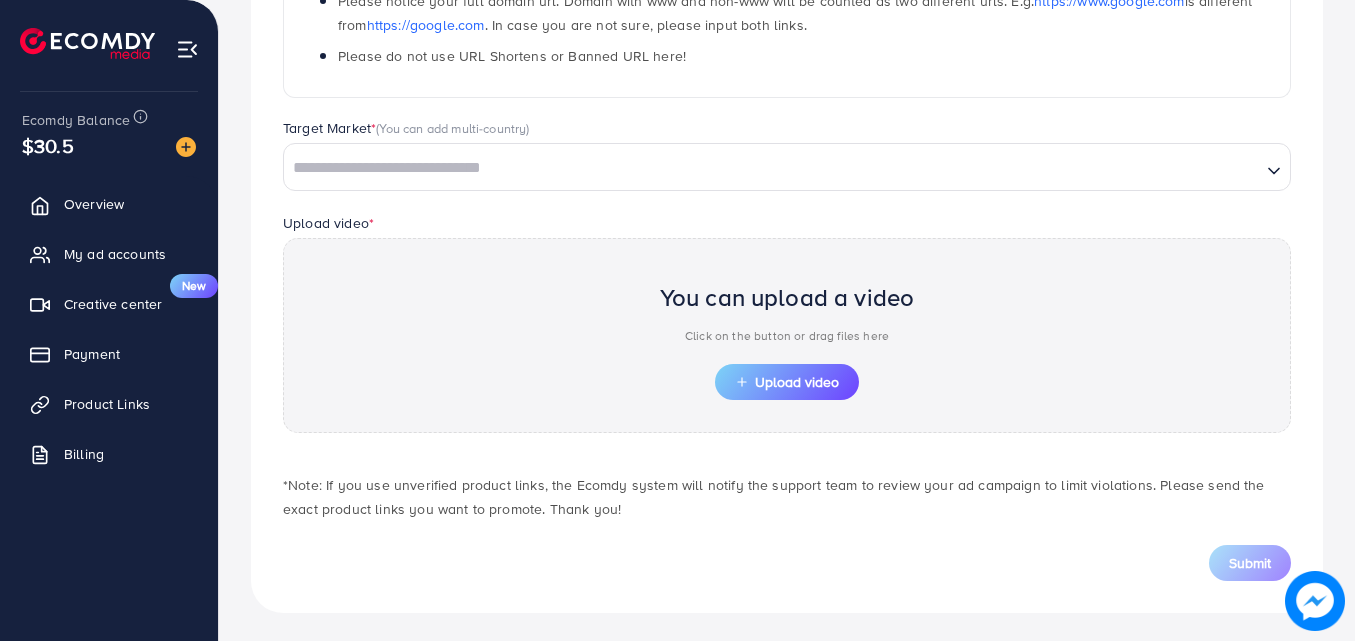 scroll, scrollTop: 484, scrollLeft: 0, axis: vertical 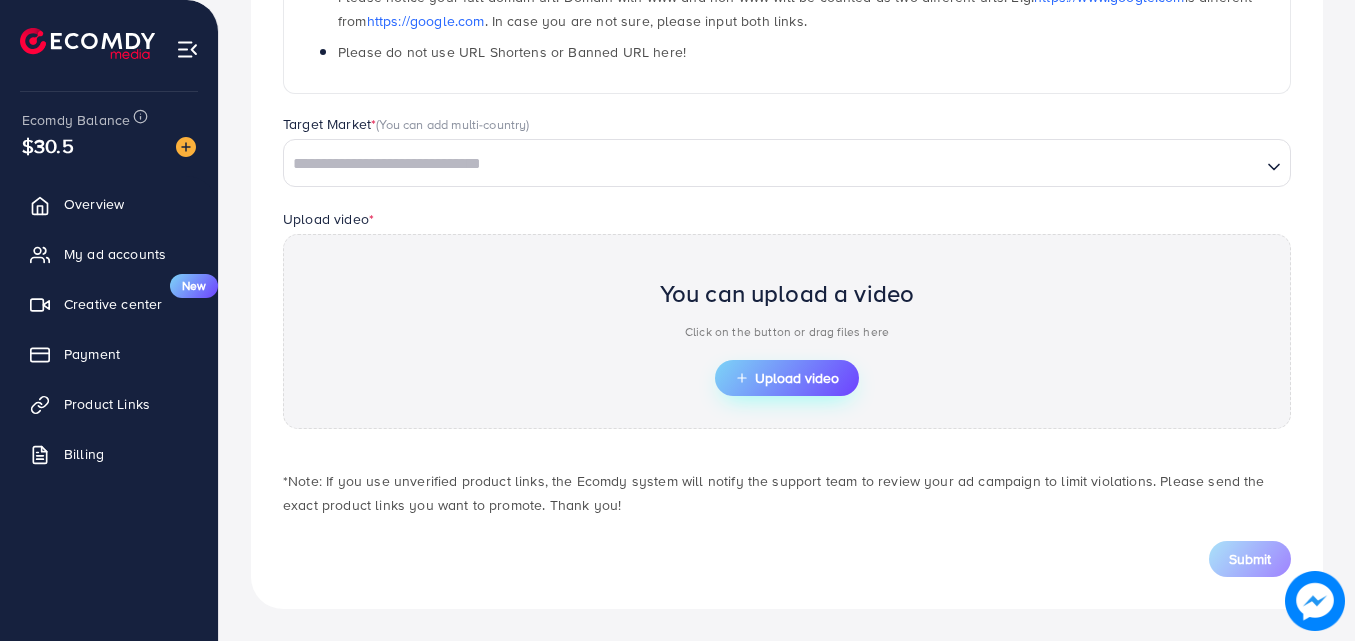 click on "Upload video" at bounding box center (787, 378) 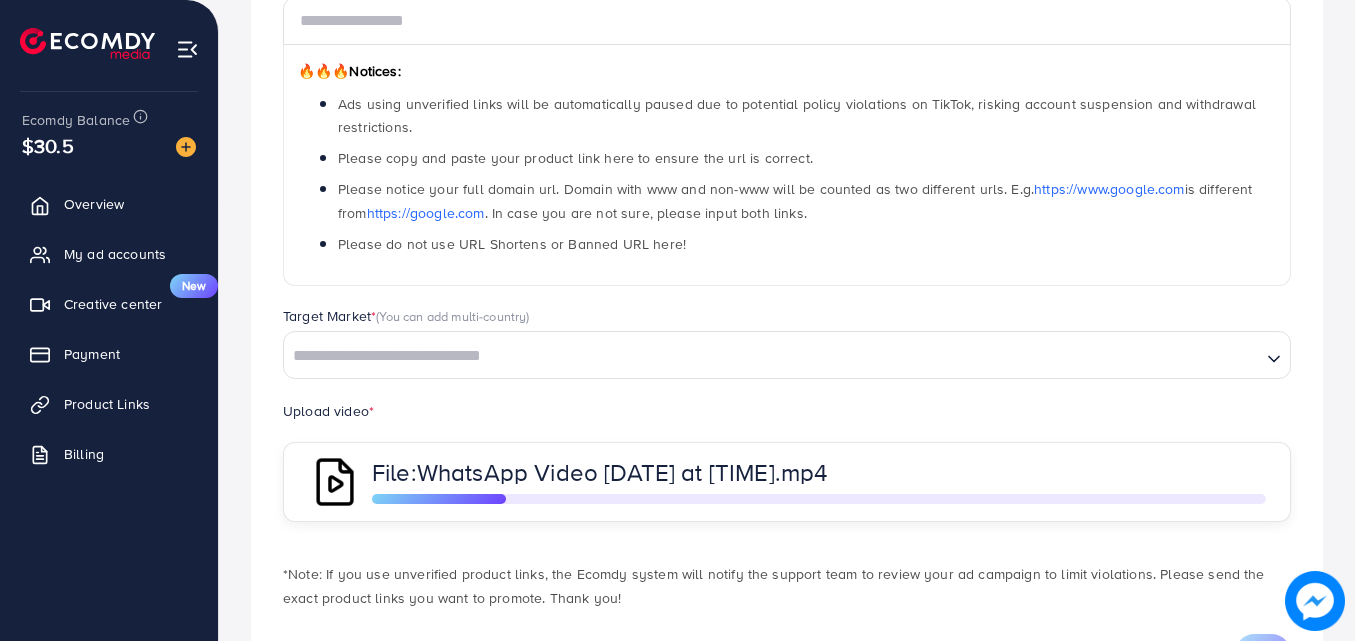 scroll, scrollTop: 388, scrollLeft: 0, axis: vertical 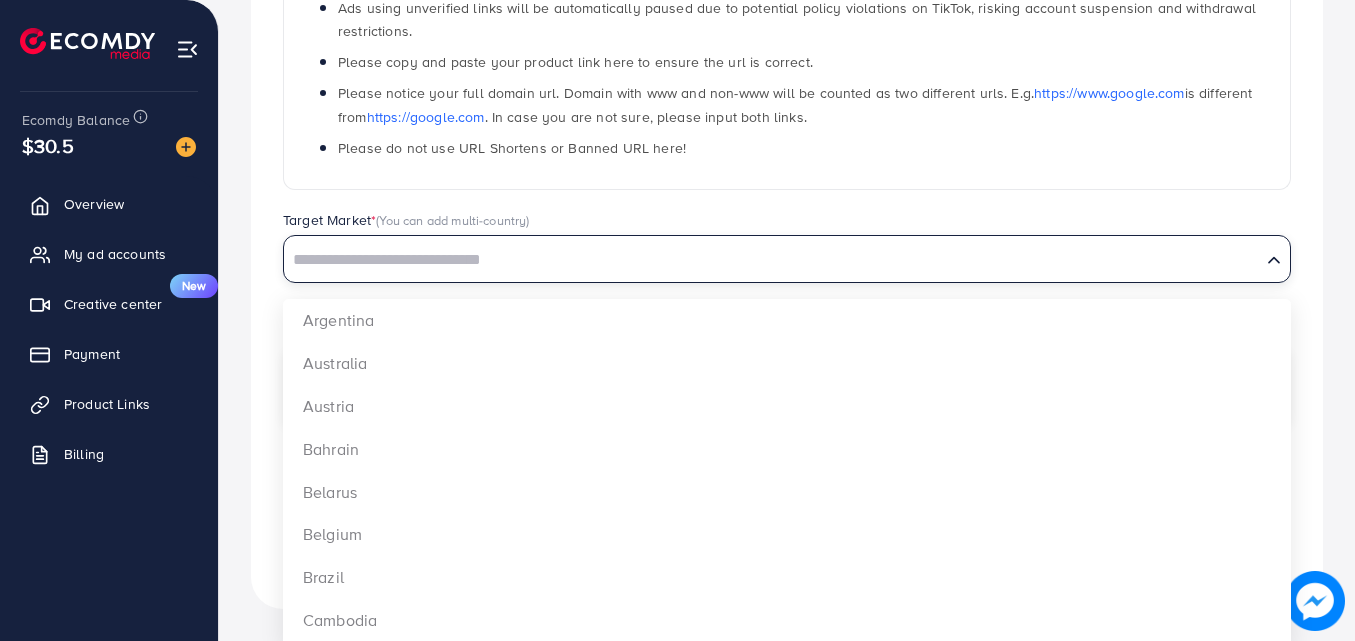 click at bounding box center [772, 260] 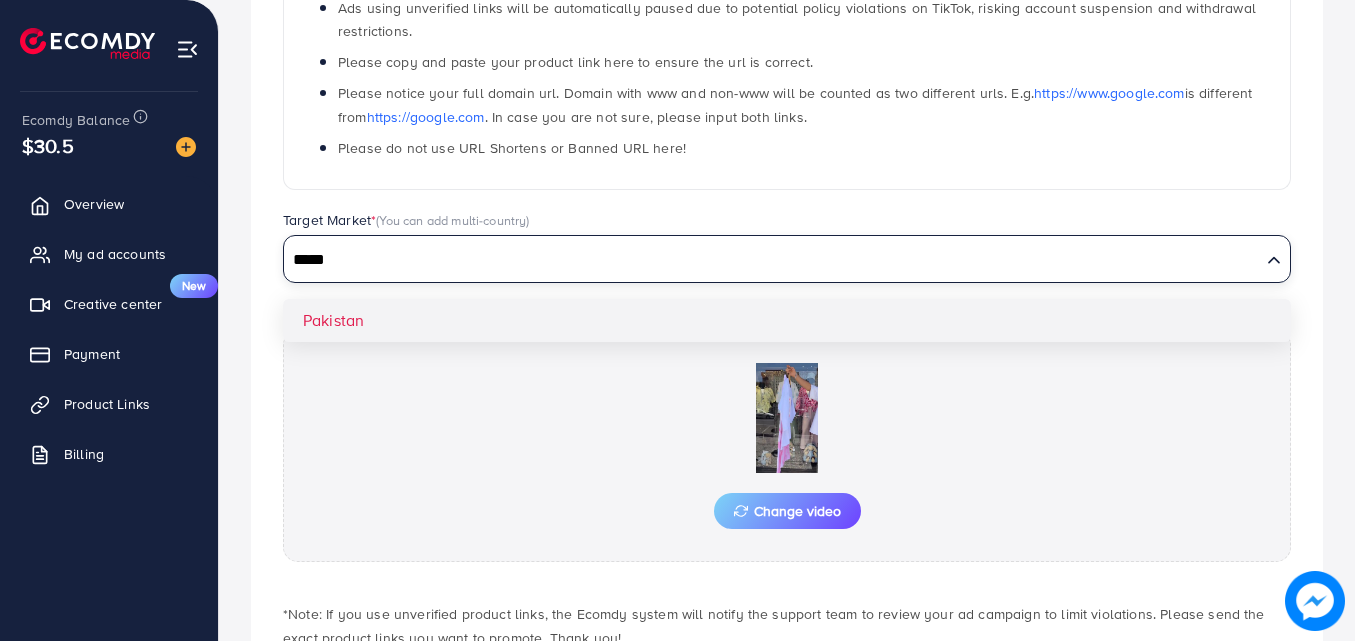 type on "*****" 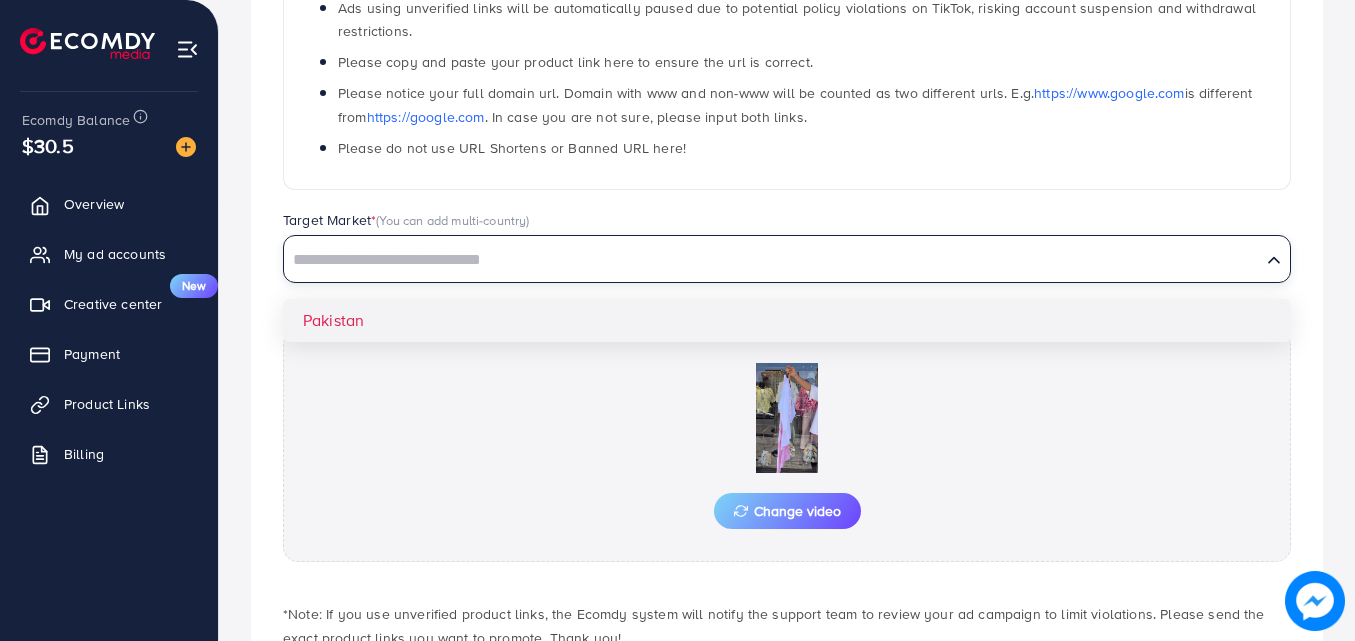 click on "Which products do you want to promote?   Product Url  *  🔥🔥🔥  Notices: Ads using unverified links will be automatically paused due to potential policy violations on TikTok, risking account suspension and withdrawal restrictions. Please copy and paste your product link here to ensure the url is correct. Please notice your full domain url. Domain with www and non-www will be counted as two different urls. E.g.  https://www.google.com  is different from  https://google.com . In case you are not sure, please input both links. Please do not use URL Shortens or Banned URL here!  Target Market  *  (You can add multi-country)           Loading...
Pakistan
Upload video  *  Change video   *Note: If you use unverified product links, the Ecomdy system will notify the support team to review your ad campaign to limit violations. Please send the exact product links you want to promote. Thank you!   Submit" at bounding box center (787, 268) 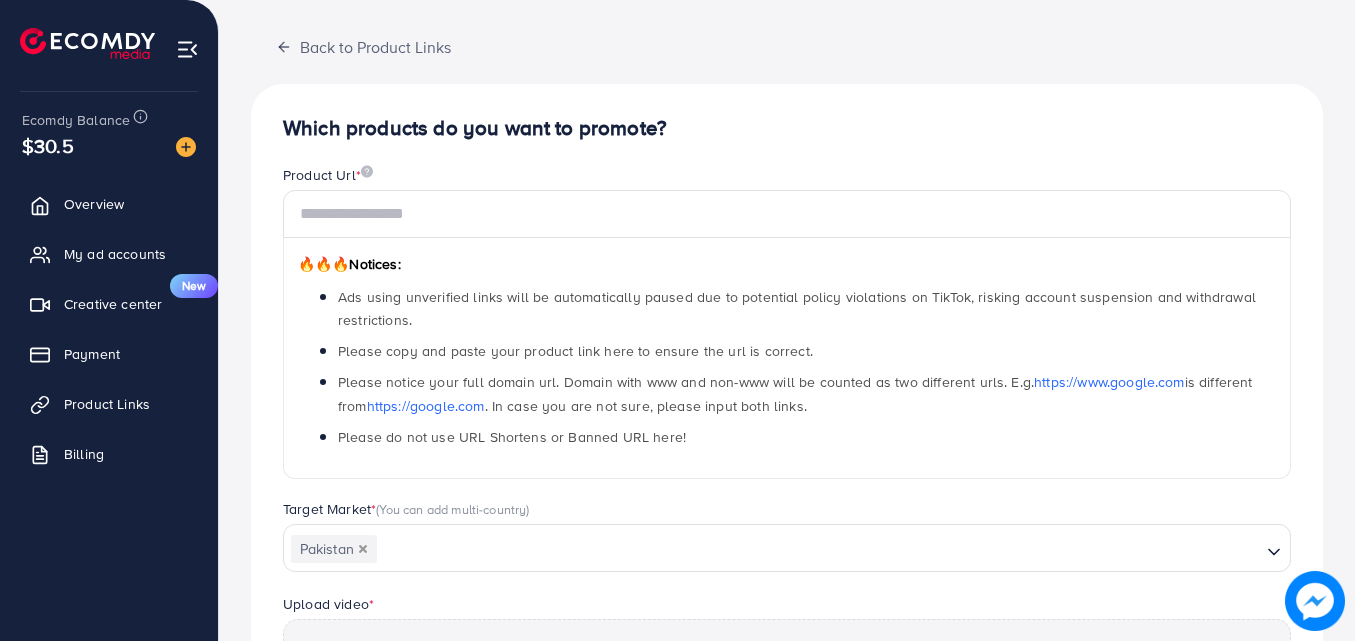 scroll, scrollTop: 88, scrollLeft: 0, axis: vertical 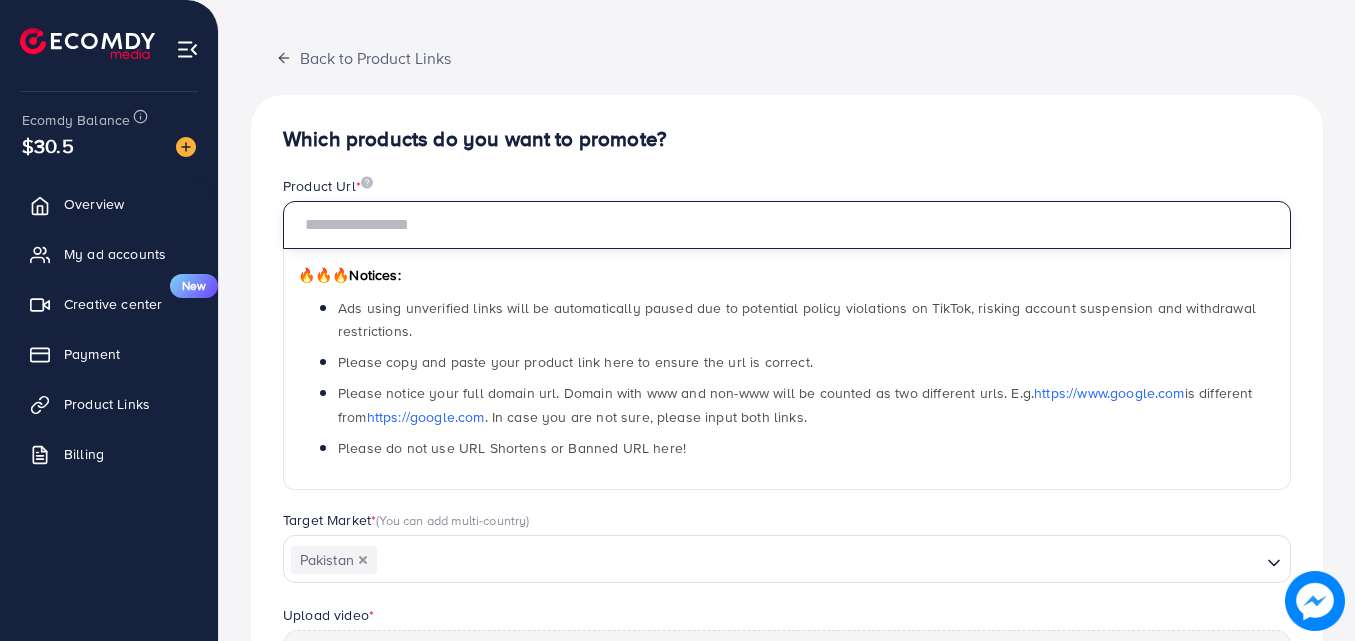 click at bounding box center [787, 225] 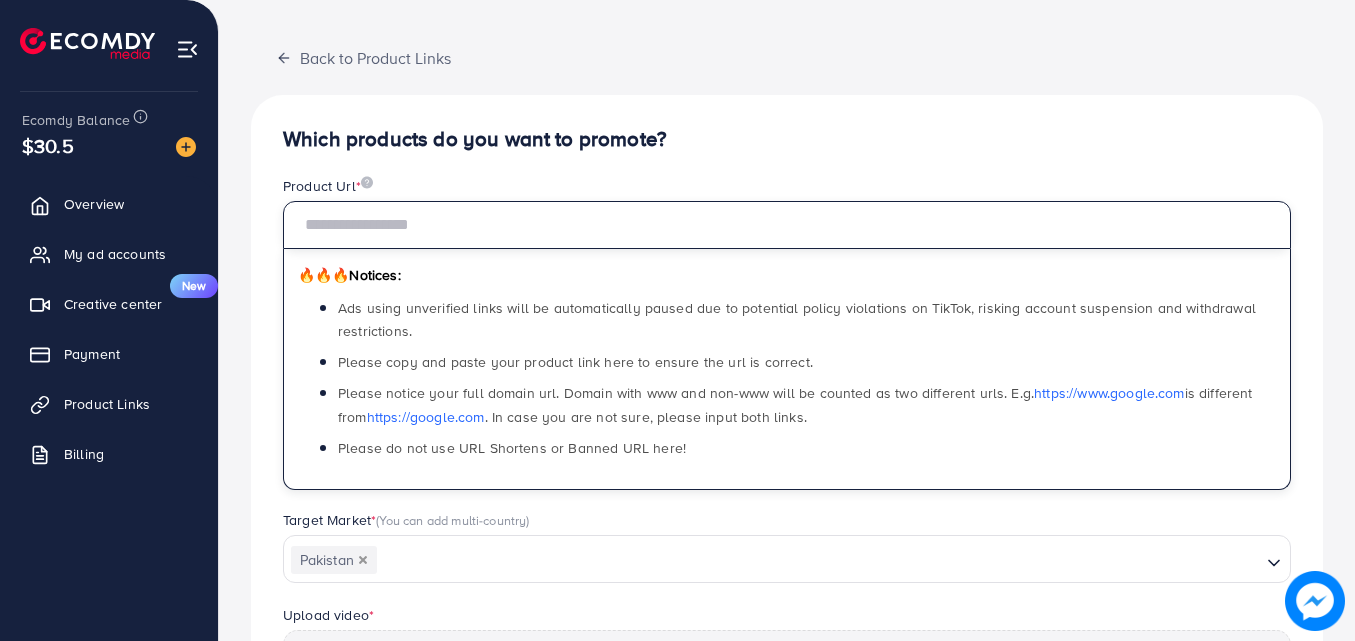 paste on "**********" 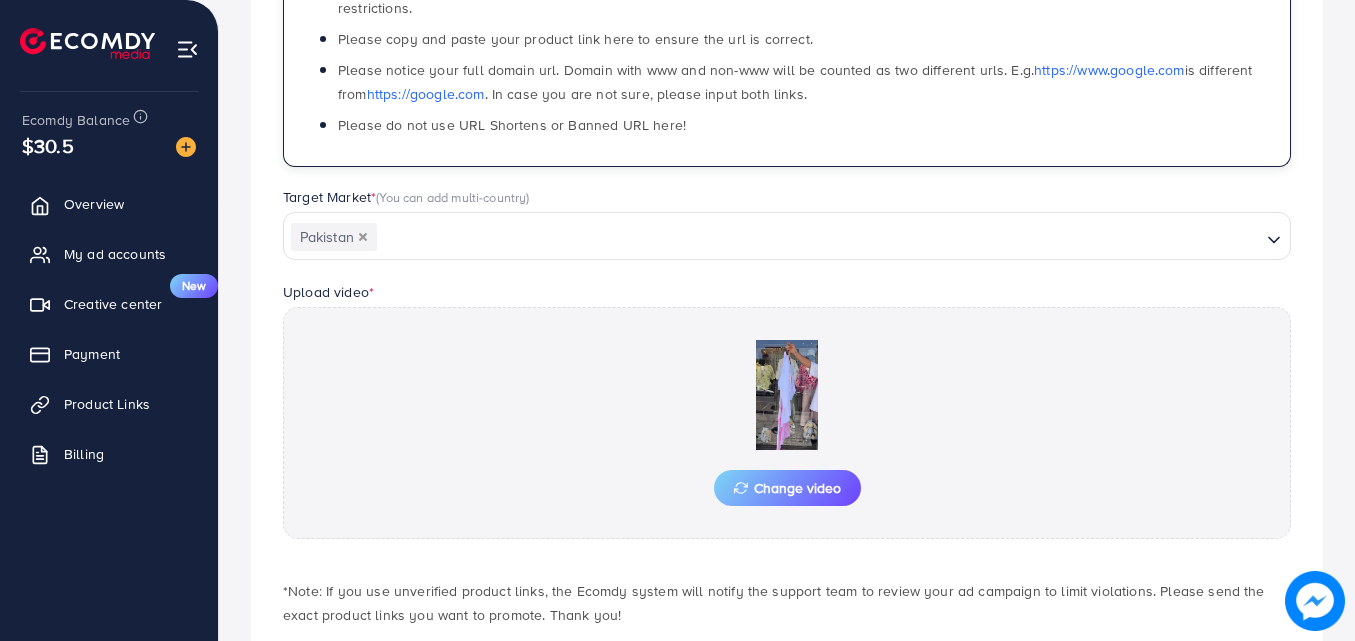 scroll, scrollTop: 521, scrollLeft: 0, axis: vertical 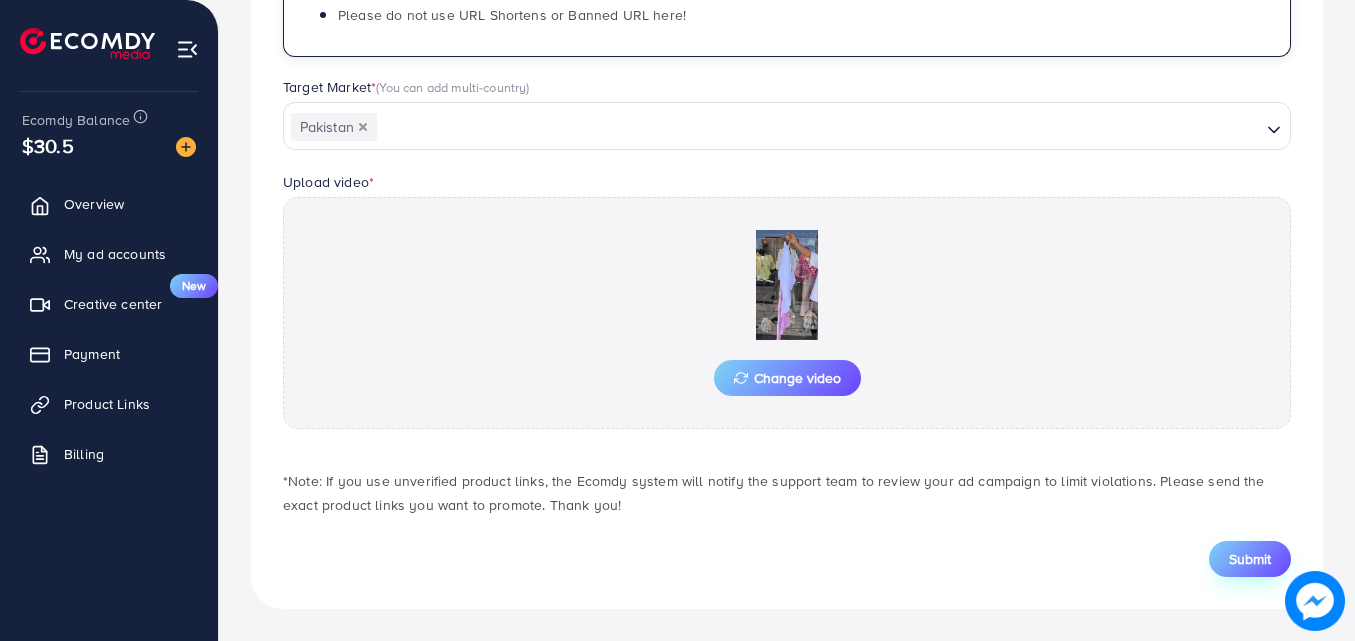 type on "**********" 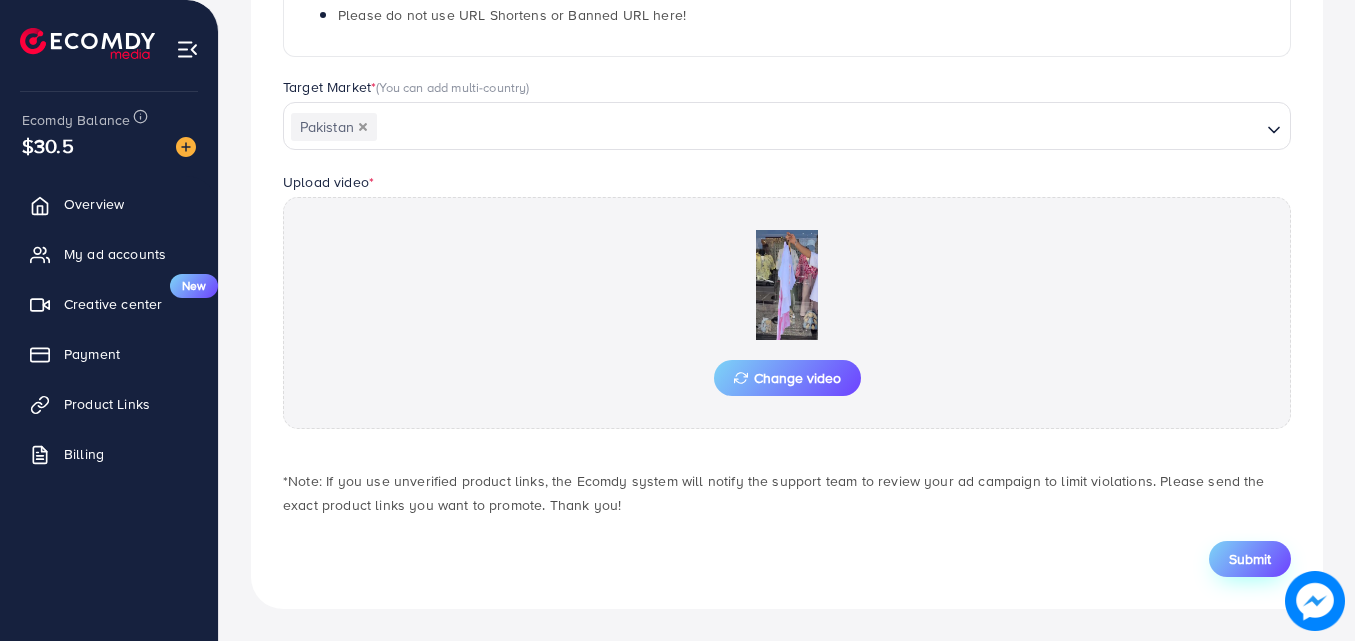click on "Submit" at bounding box center (1250, 559) 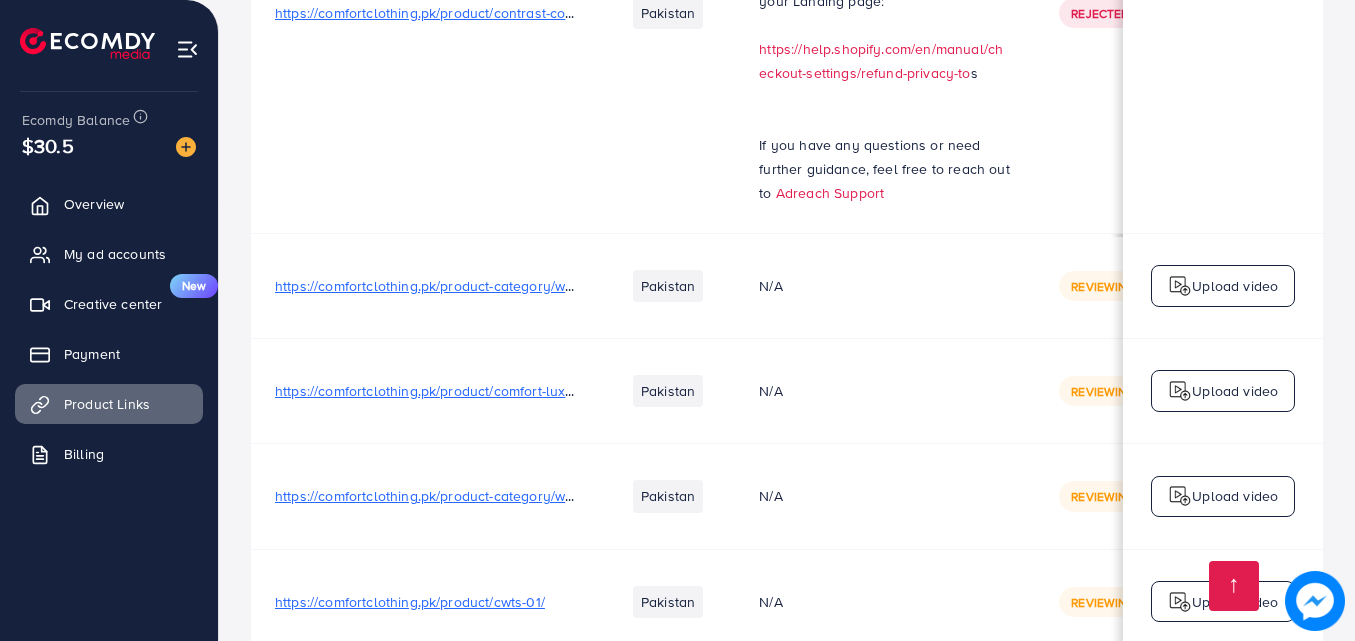 scroll, scrollTop: 2747, scrollLeft: 0, axis: vertical 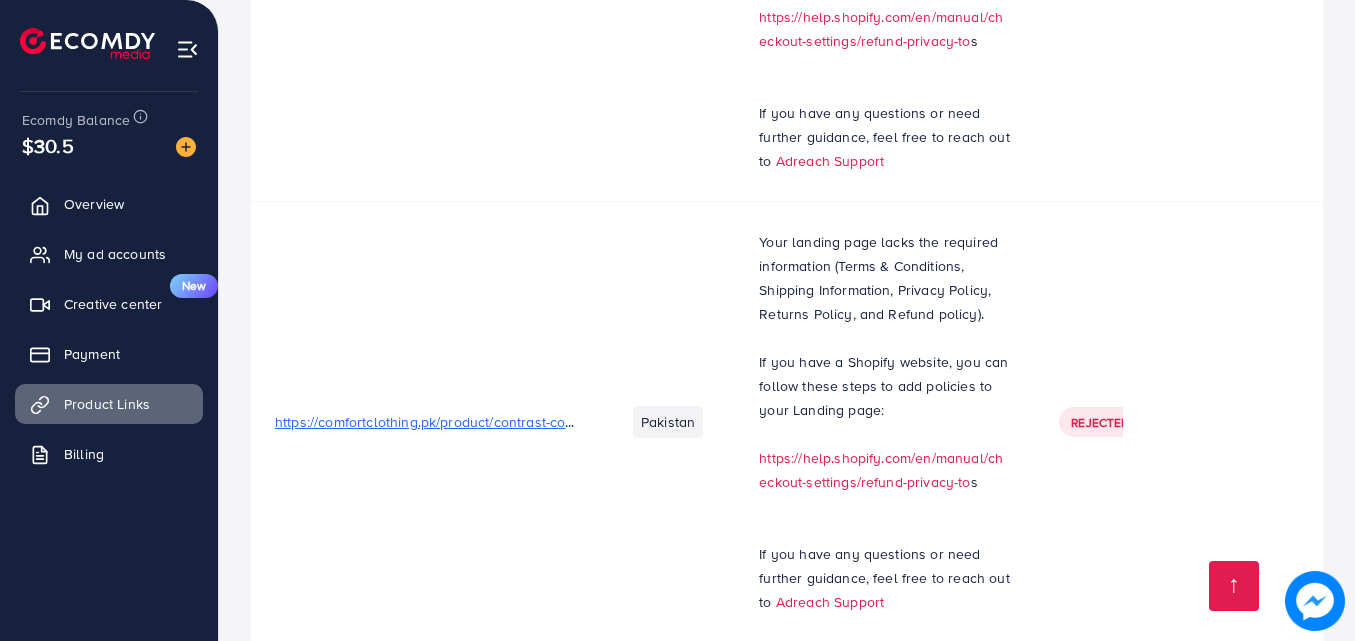 click on "Rejected" at bounding box center [1100, 422] 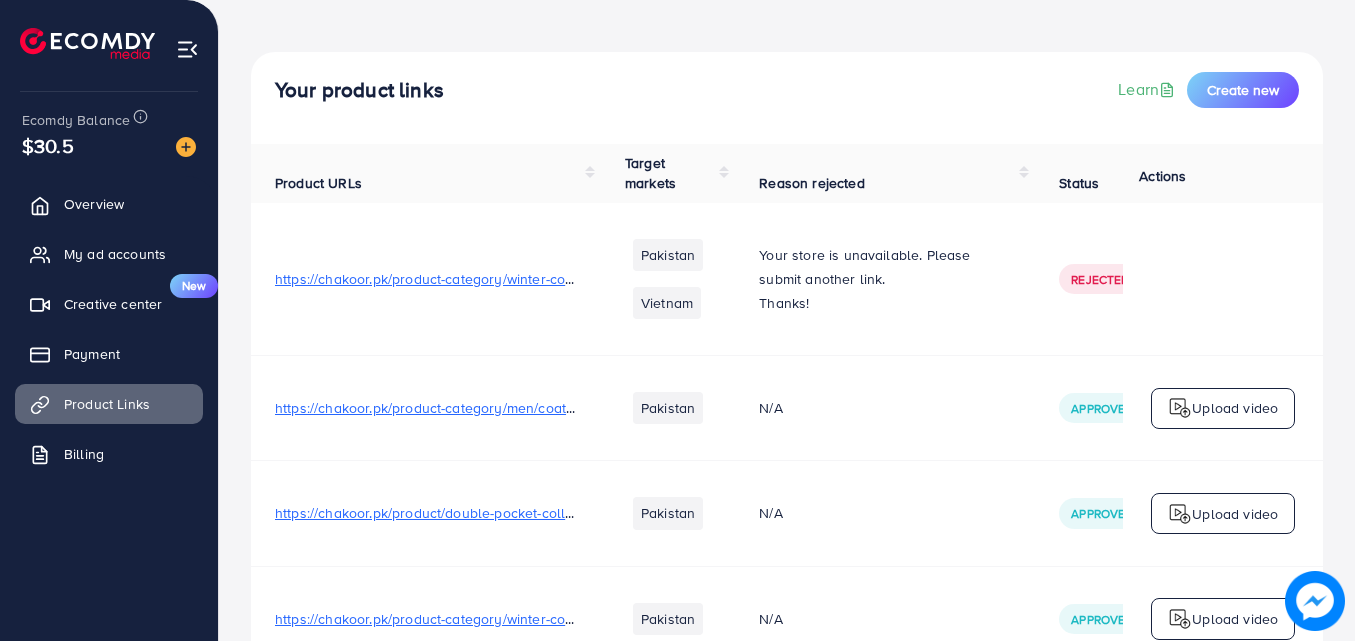 scroll, scrollTop: 0, scrollLeft: 0, axis: both 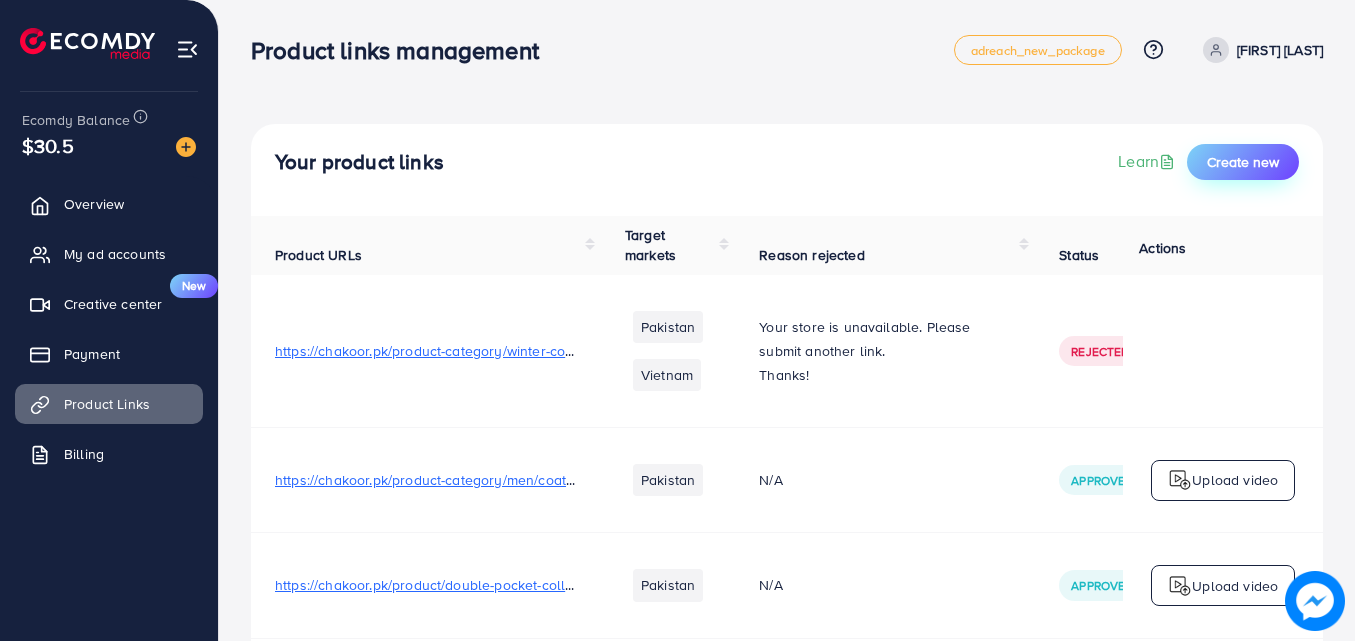 click on "Create new" at bounding box center [1243, 162] 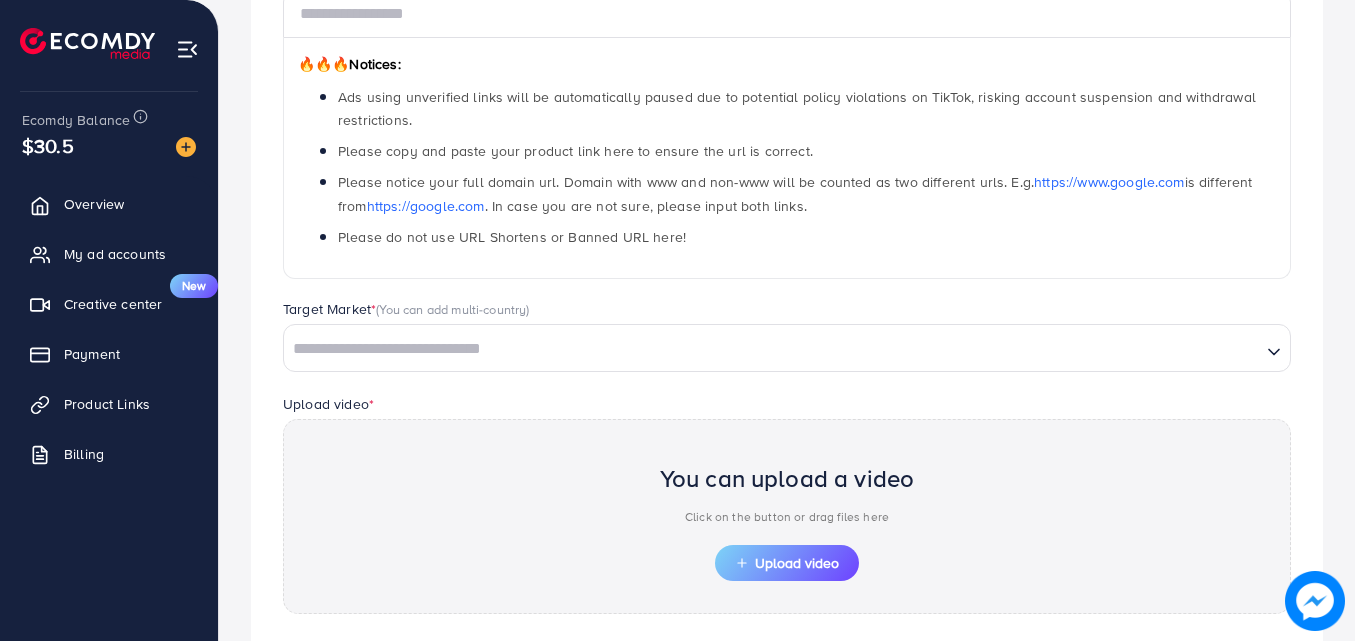 scroll, scrollTop: 400, scrollLeft: 0, axis: vertical 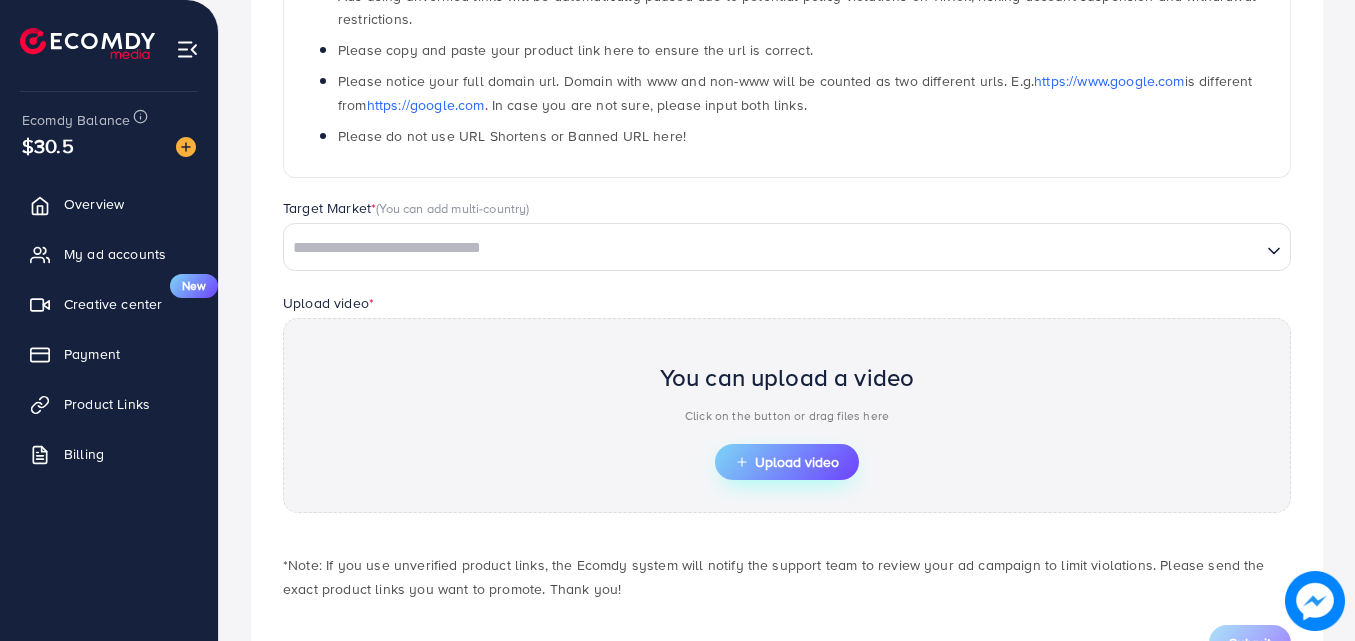 click on "Upload video" at bounding box center [787, 462] 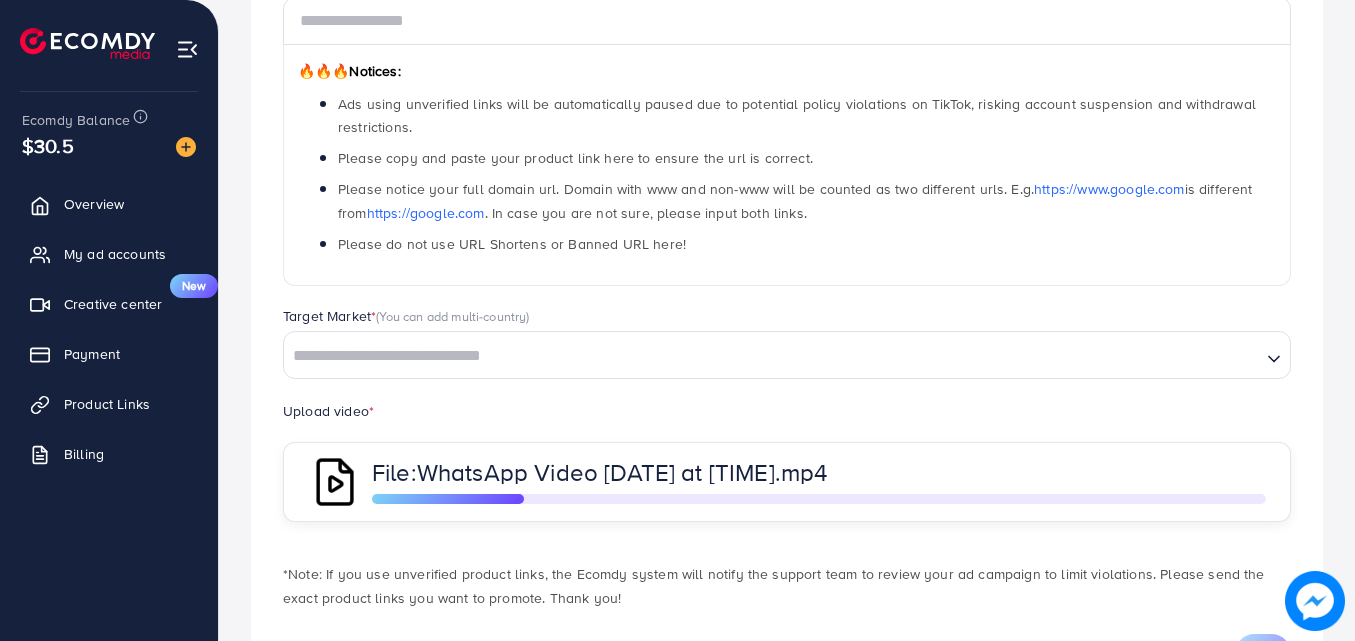scroll, scrollTop: 388, scrollLeft: 0, axis: vertical 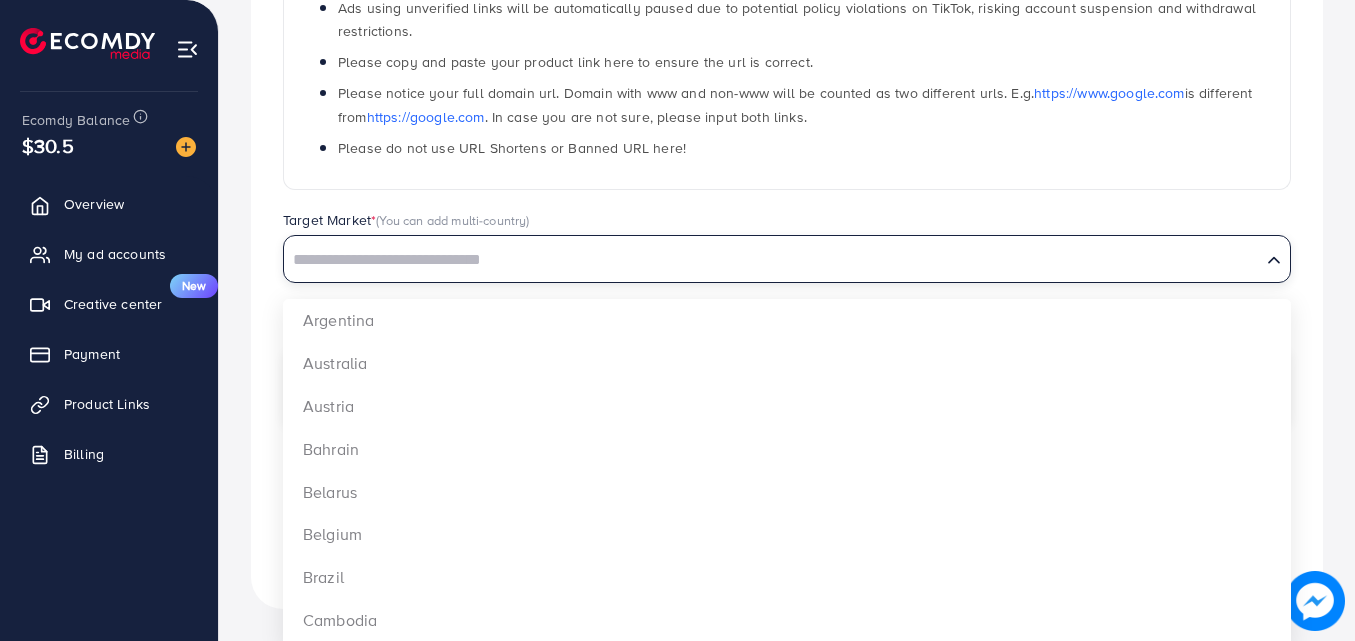 click at bounding box center [772, 260] 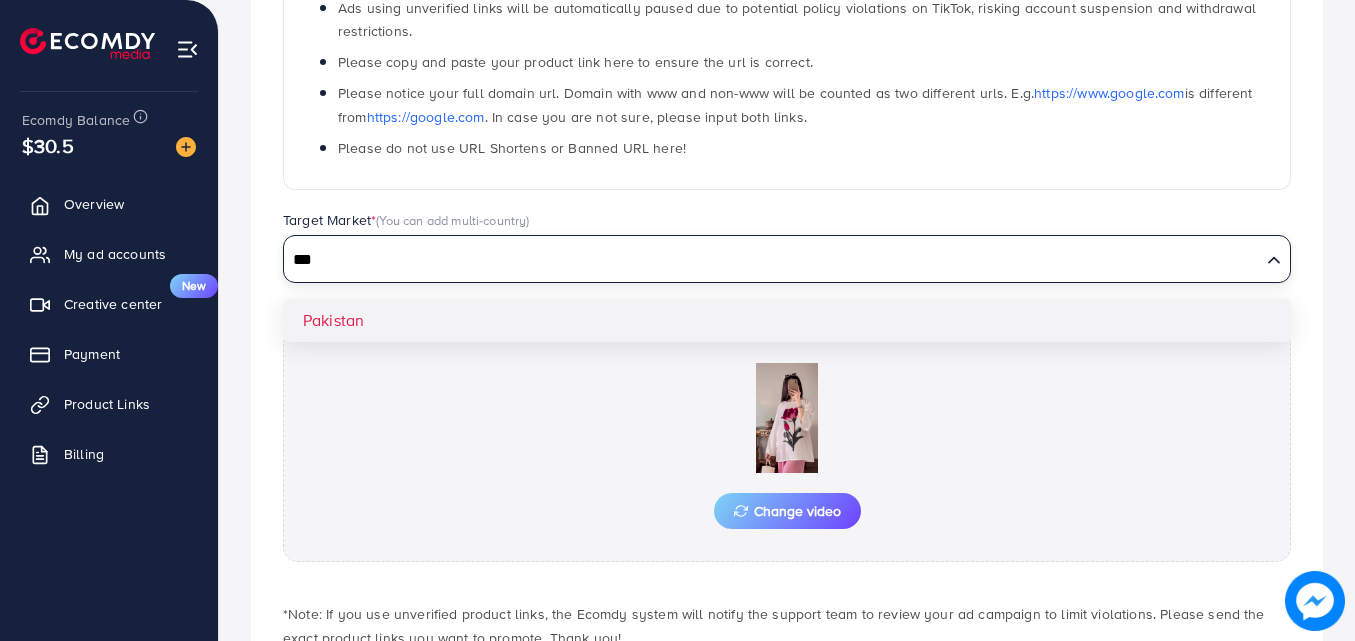 type on "***" 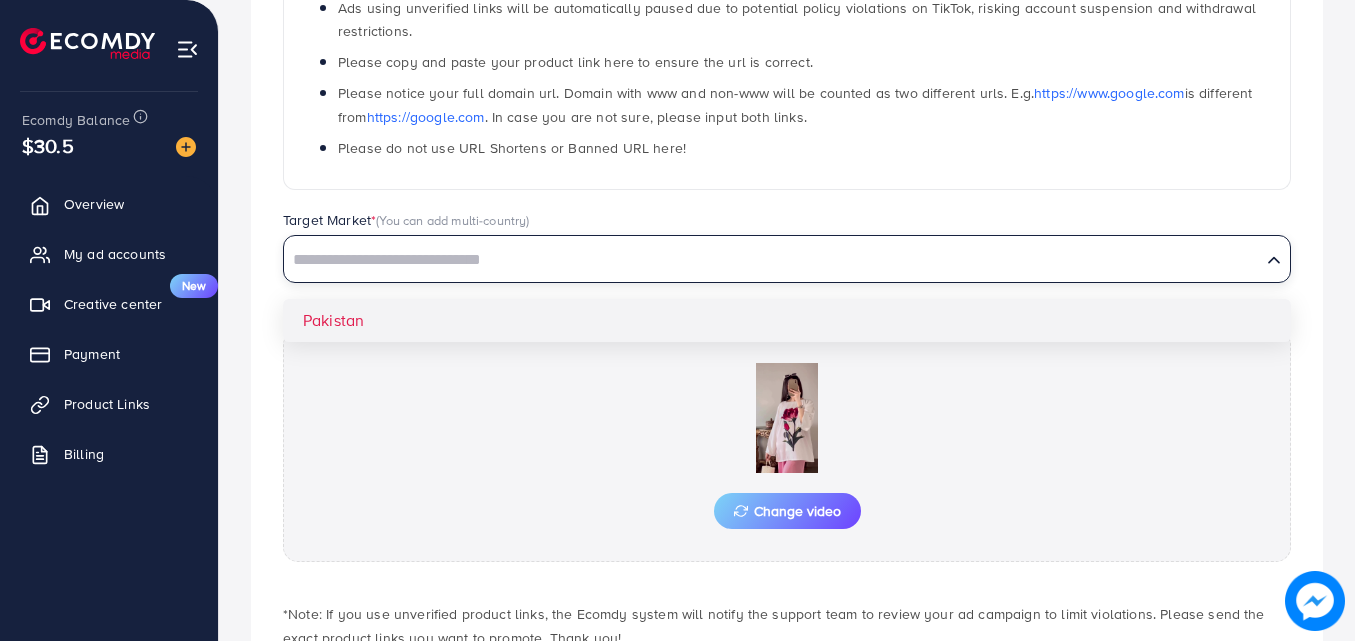 click on "Which products do you want to promote? Product Url * 🔥🔥🔥 Notices: Ads using unverified links will be automatically paused due to potential policy violations on TikTok, risking account suspension and withdrawal restrictions. Please copy and paste your product link here to ensure the url is correct. Please notice your full domain url. Domain with www and non-www will be counted as two different urls. E.g. https://www.example.com is different from https://example.com . In case you are not sure, please input both links. Please do not use URL Shortens or Banned URL here! Target Market * (You can add multi-country) Loading... [COUNTRY] Upload video * Change video *Note: If you use unverified product links, the Ecomdy system will notify the support team to review your ad campaign to limit violations. Please send the exact product links you want to promote. Thank you! Submit" at bounding box center (787, 268) 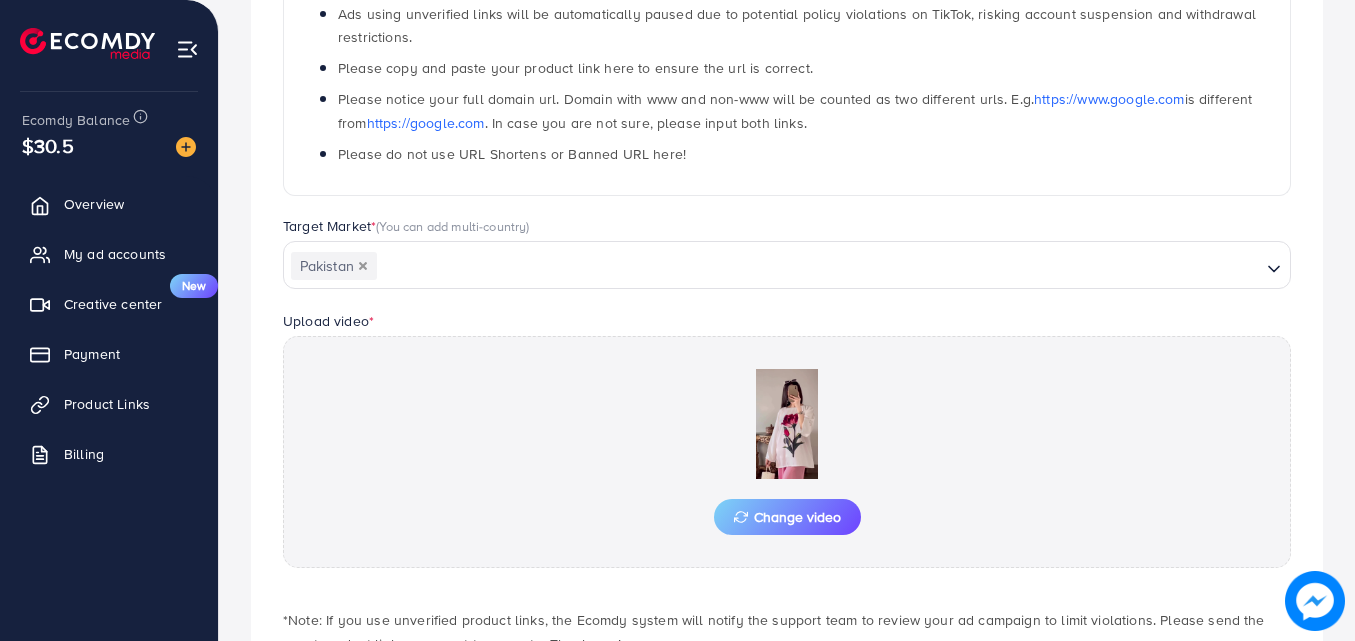 scroll, scrollTop: 188, scrollLeft: 0, axis: vertical 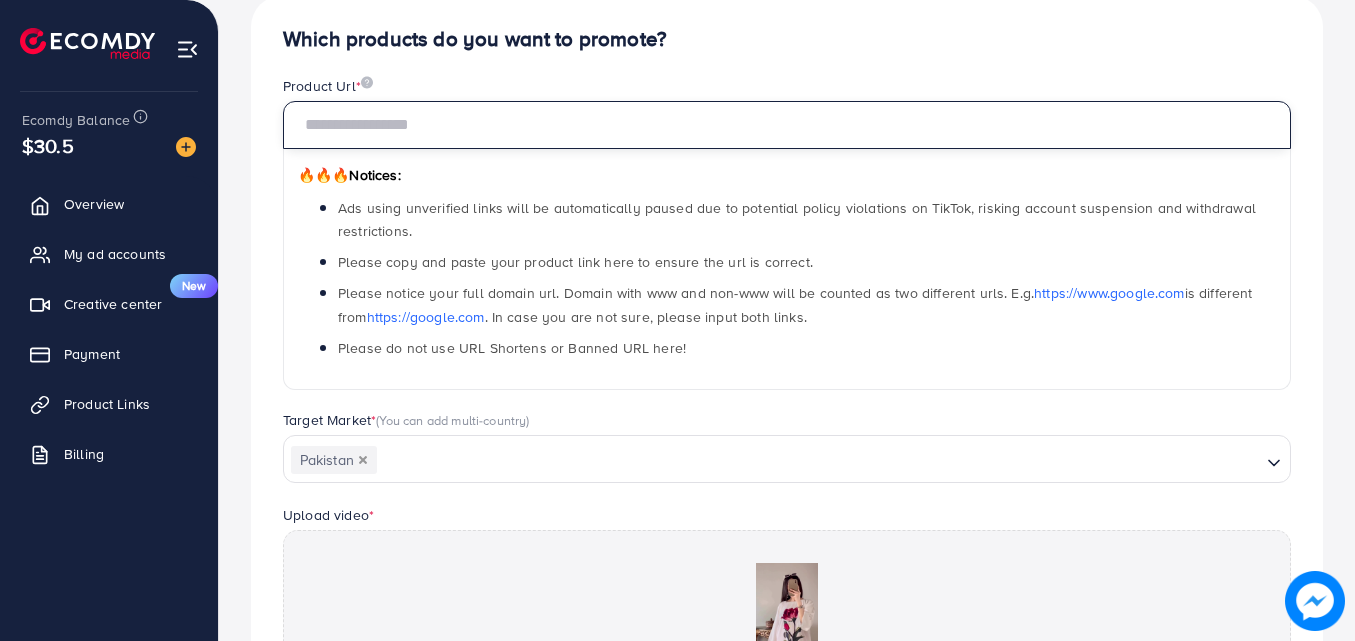 click at bounding box center [787, 125] 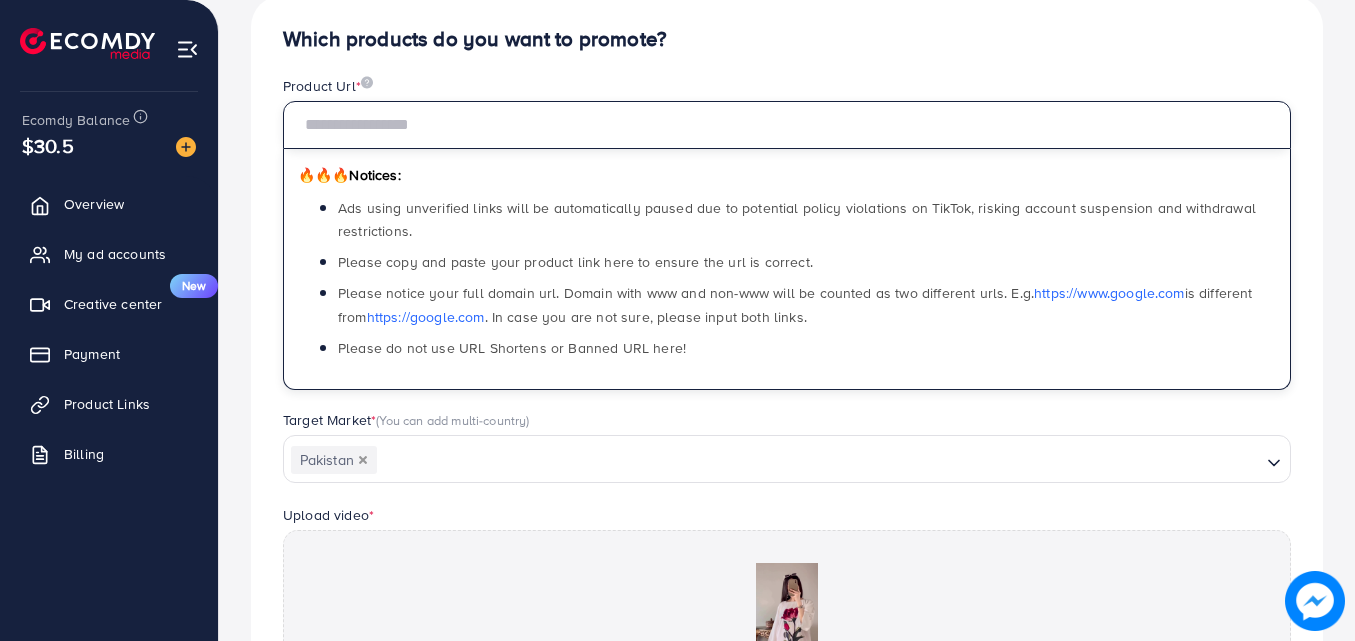 paste on "**********" 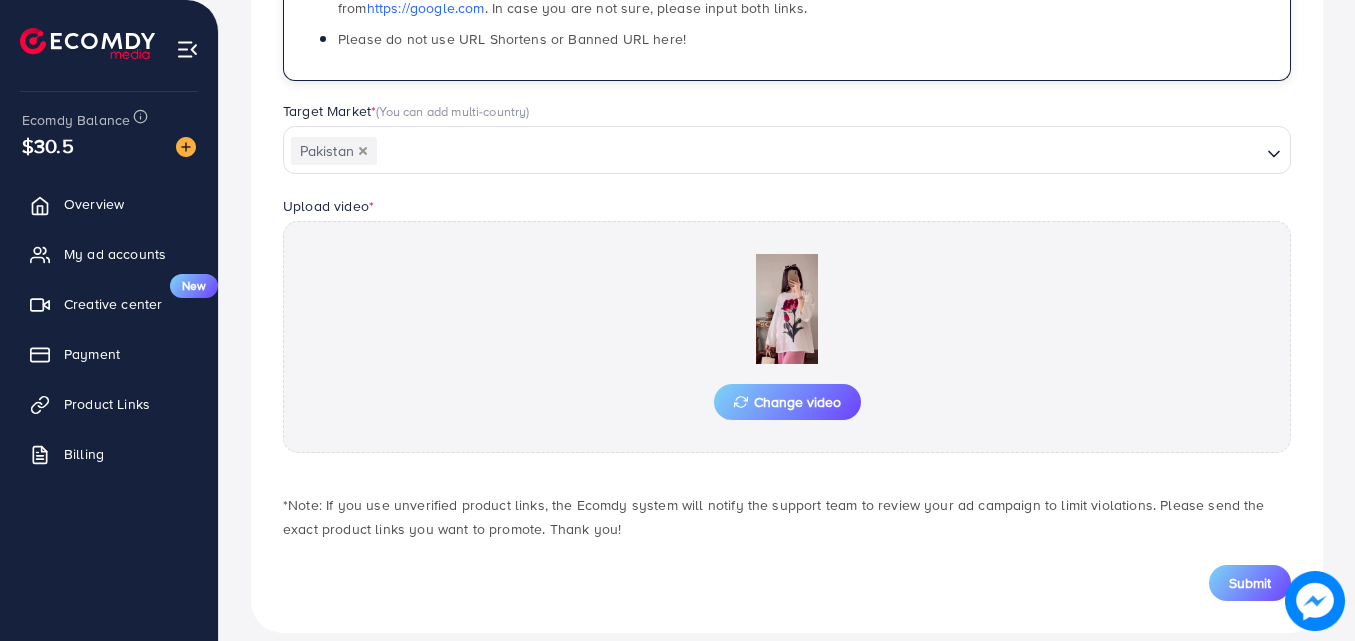scroll, scrollTop: 521, scrollLeft: 0, axis: vertical 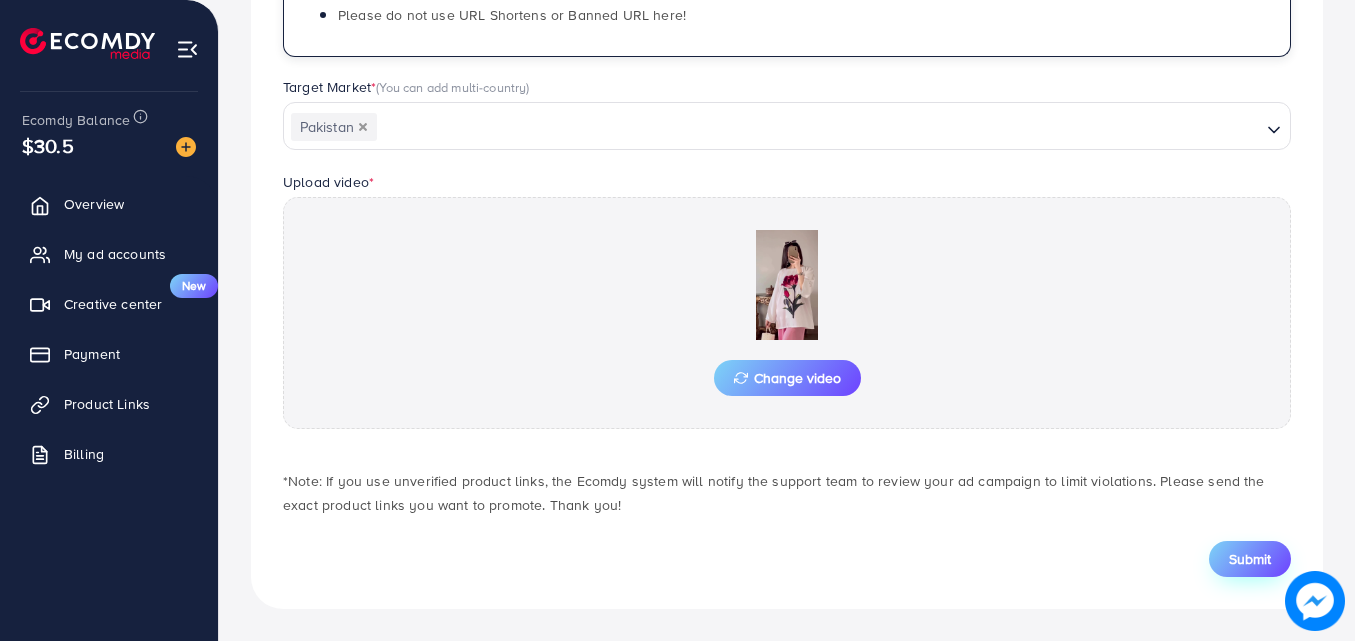 type on "**********" 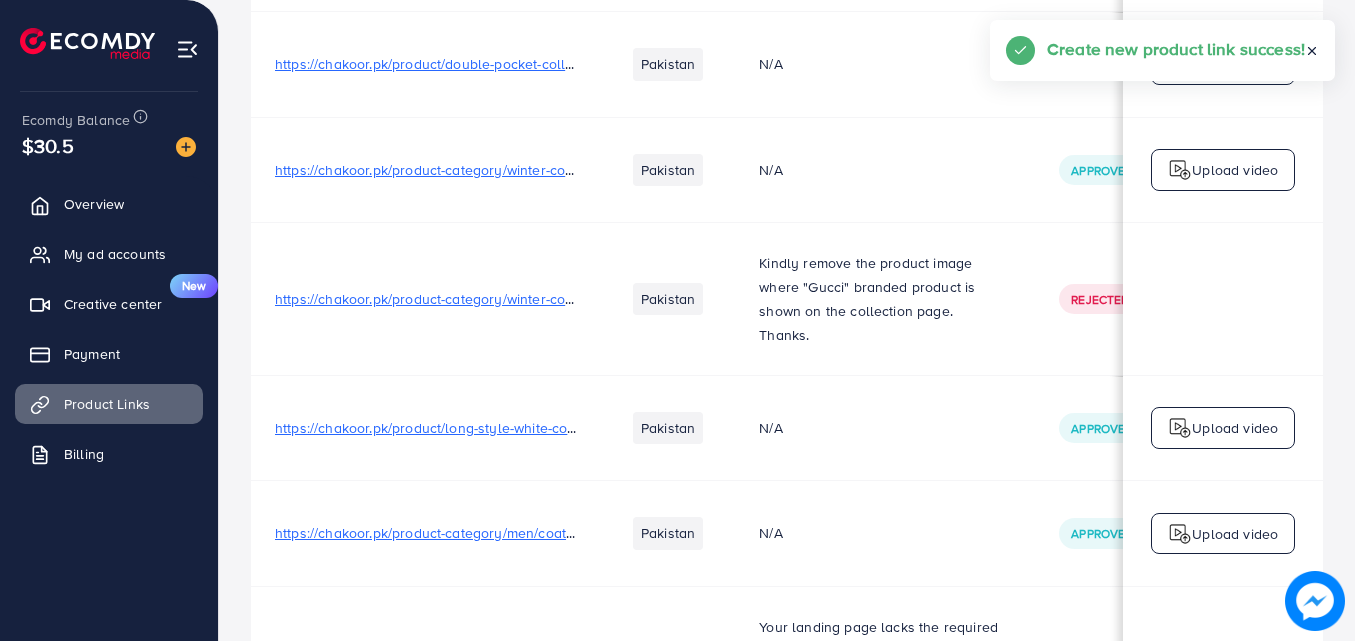 scroll, scrollTop: 0, scrollLeft: 0, axis: both 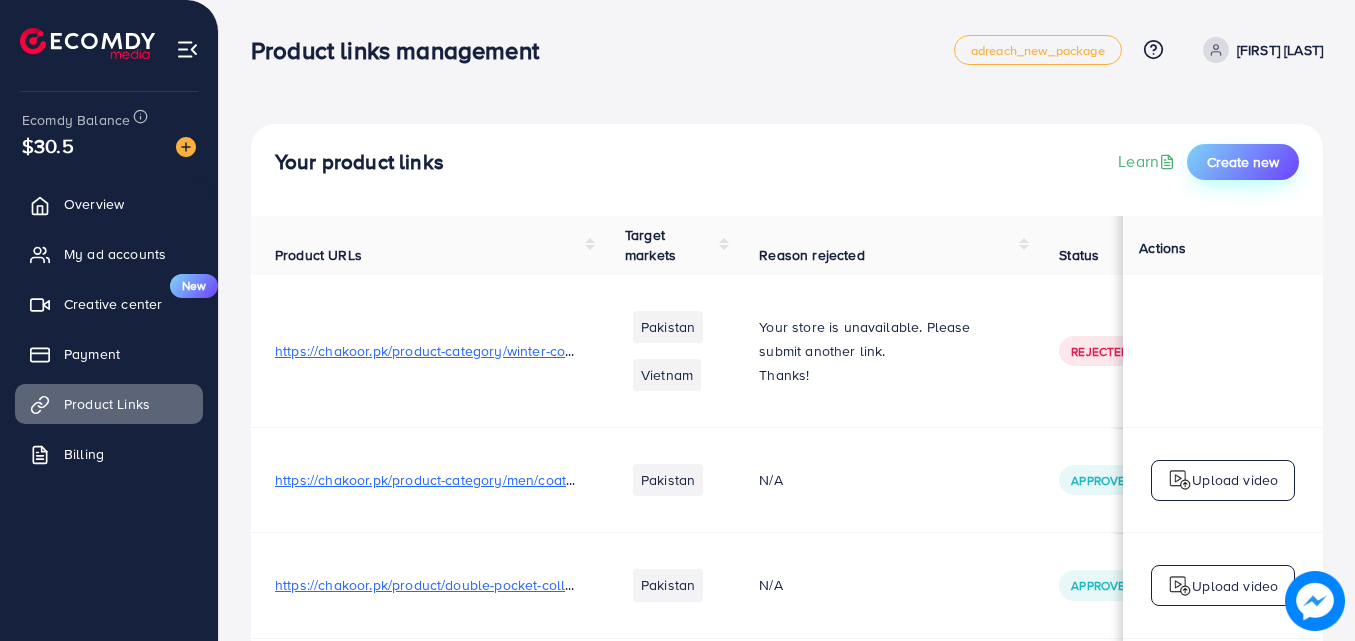 click on "Create new" at bounding box center [1243, 162] 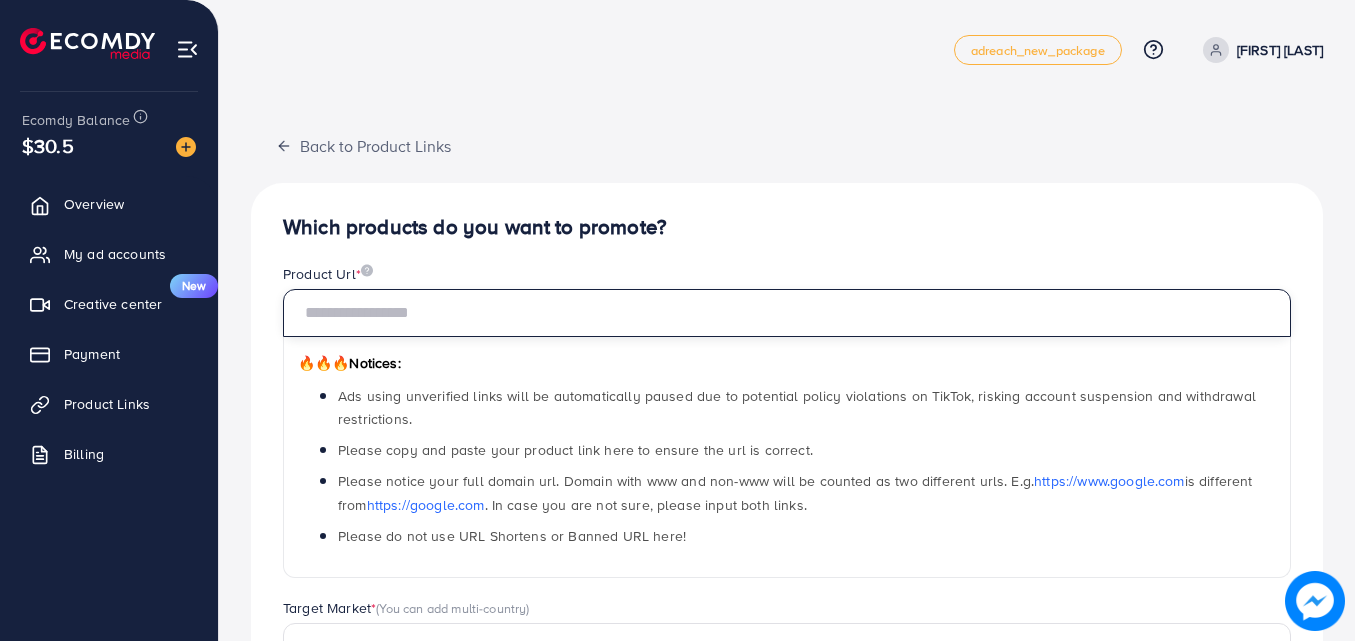 click at bounding box center (787, 313) 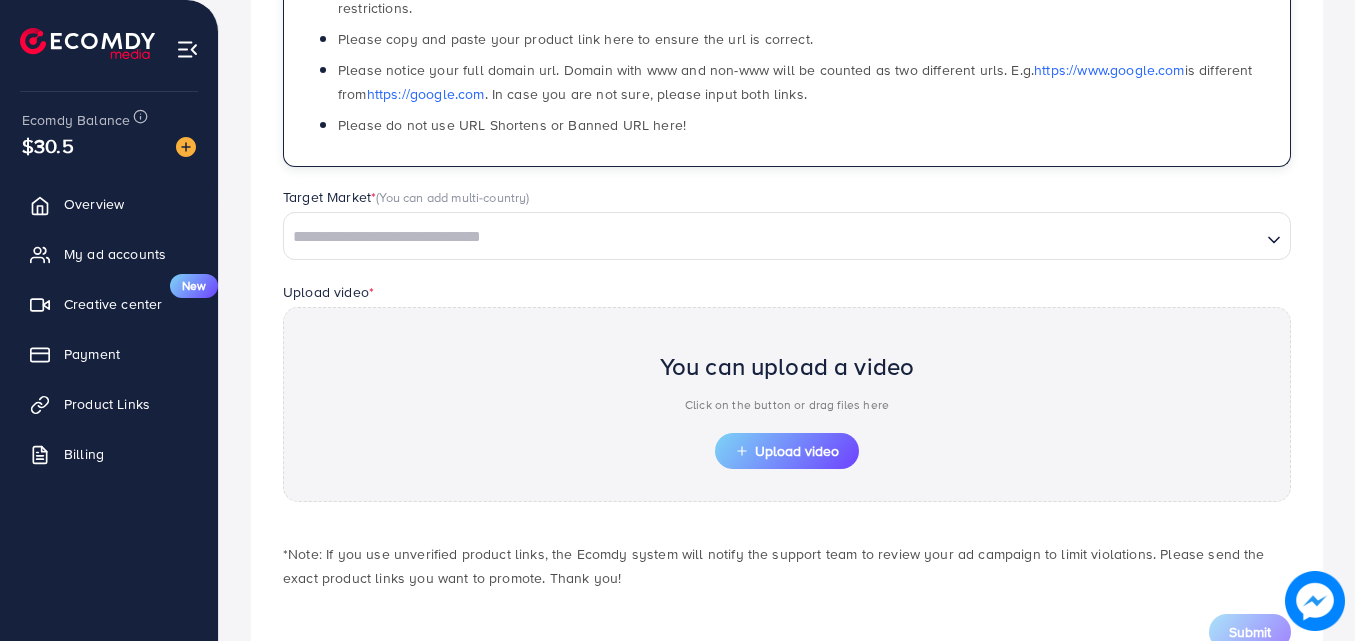 scroll, scrollTop: 484, scrollLeft: 0, axis: vertical 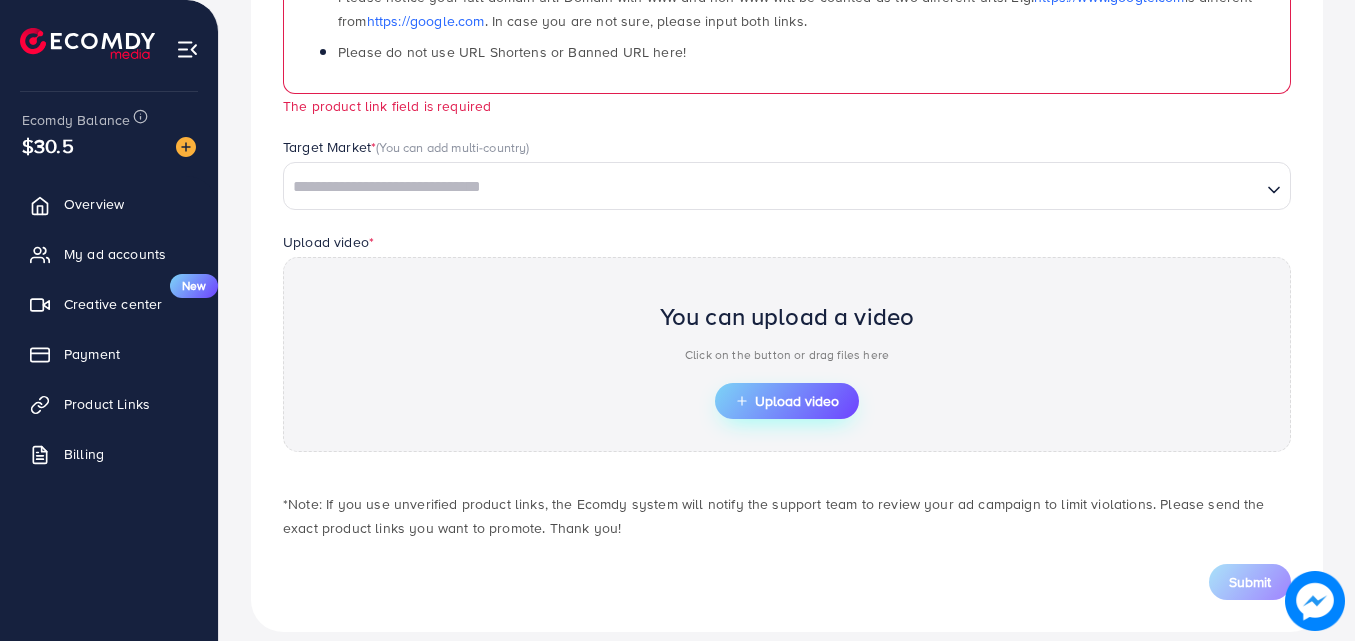 click on "Upload video" at bounding box center (787, 401) 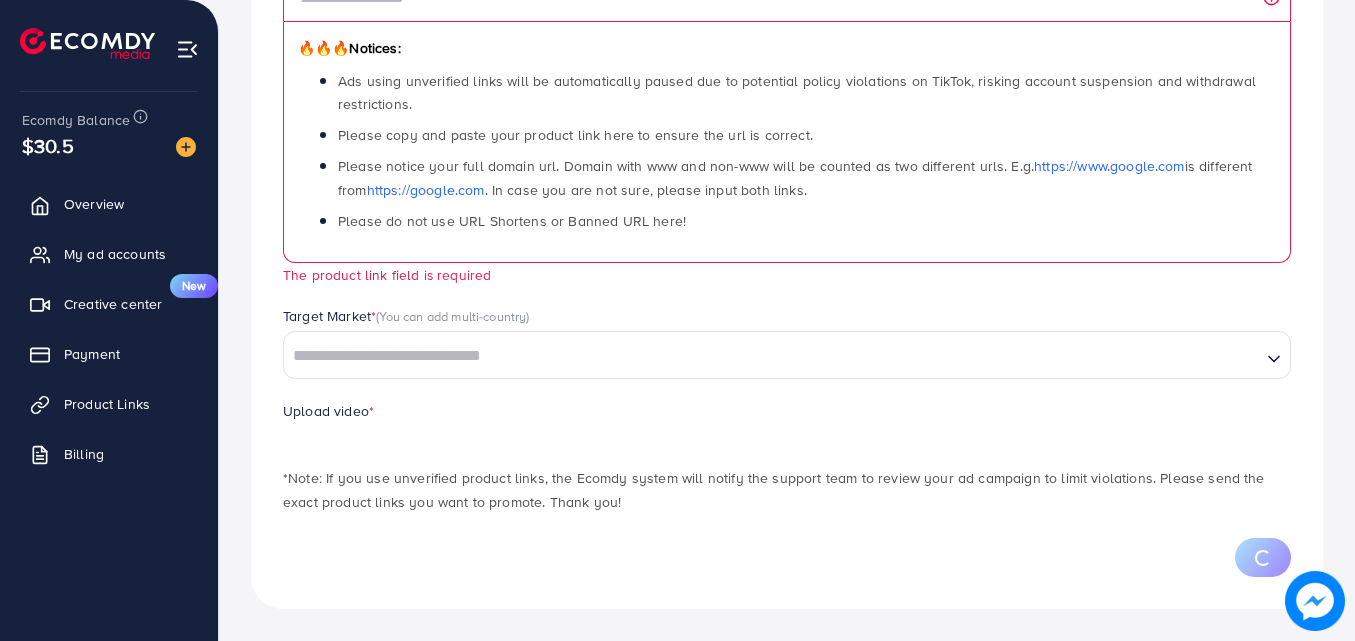 scroll, scrollTop: 411, scrollLeft: 0, axis: vertical 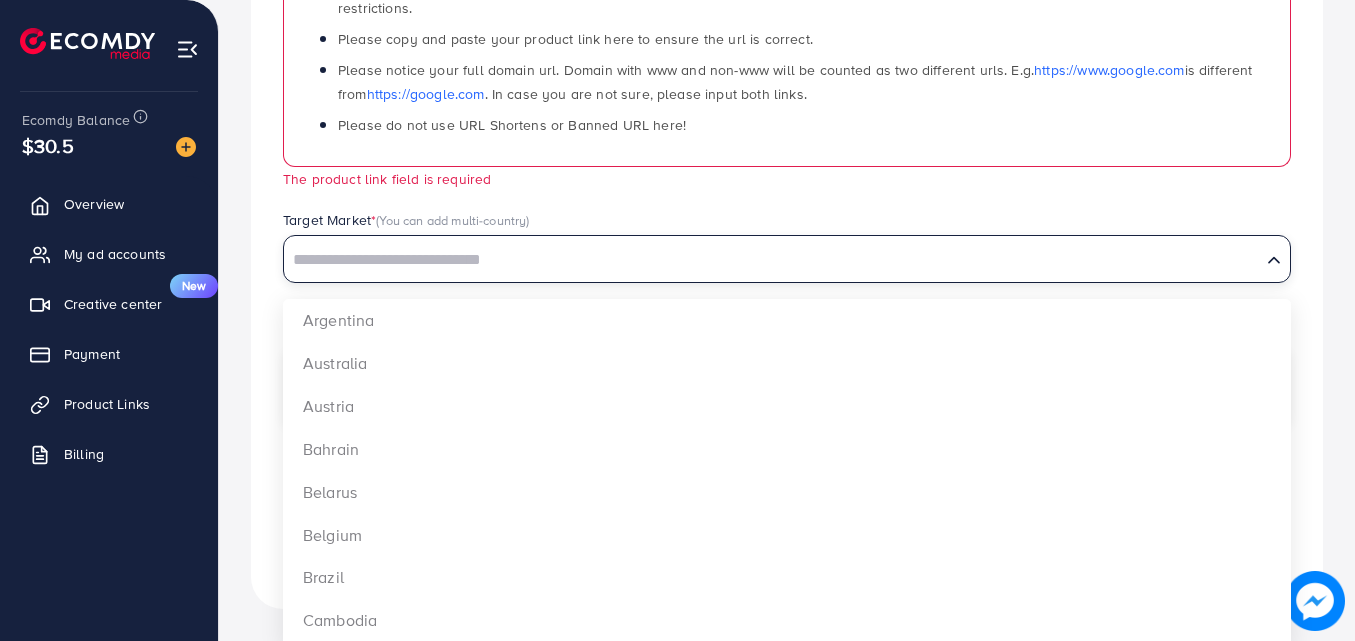 click at bounding box center (772, 260) 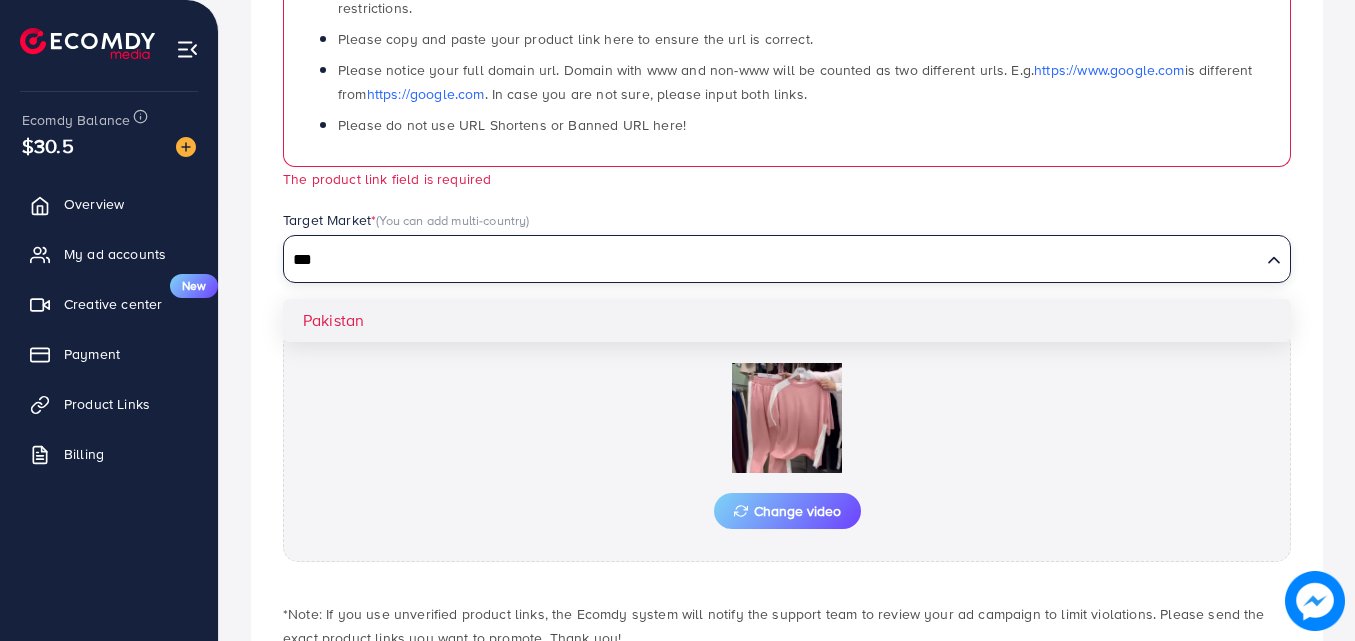 type on "***" 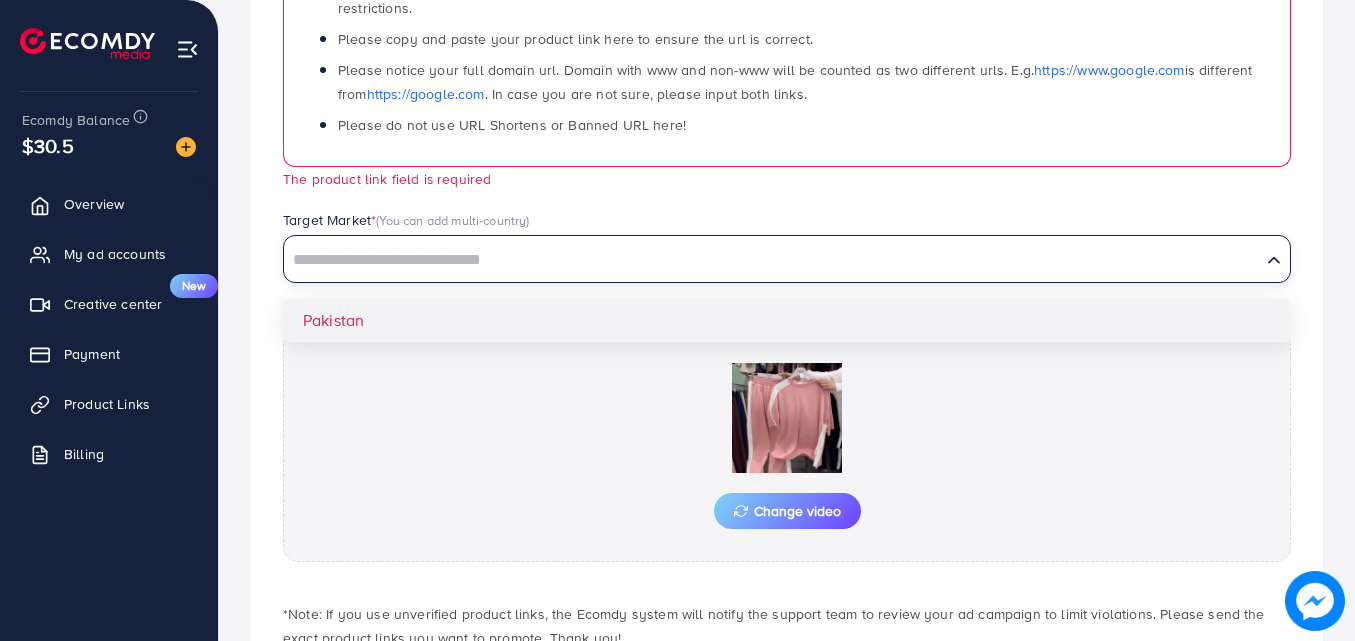 click on "Which products do you want to promote?   Product Url  *  🔥🔥🔥  Notices: Ads using unverified links will be automatically paused due to potential policy violations on TikTok, risking account suspension and withdrawal restrictions. Please copy and paste your product link here to ensure the url is correct. Please notice your full domain url. Domain with www and non-www will be counted as two different urls. E.g.  https://www.google.com  is different from  https://google.com . In case you are not sure, please input both links. Please do not use URL Shortens or Banned URL here! The product link field is required  Target Market  *  (You can add multi-country)           Loading...
Pakistan
Upload video  *  Change video   *Note: If you use unverified product links, the Ecomdy system will notify the support team to review your ad campaign to limit violations. Please send the exact product links you want to promote. Thank you!   Submit" at bounding box center [787, 257] 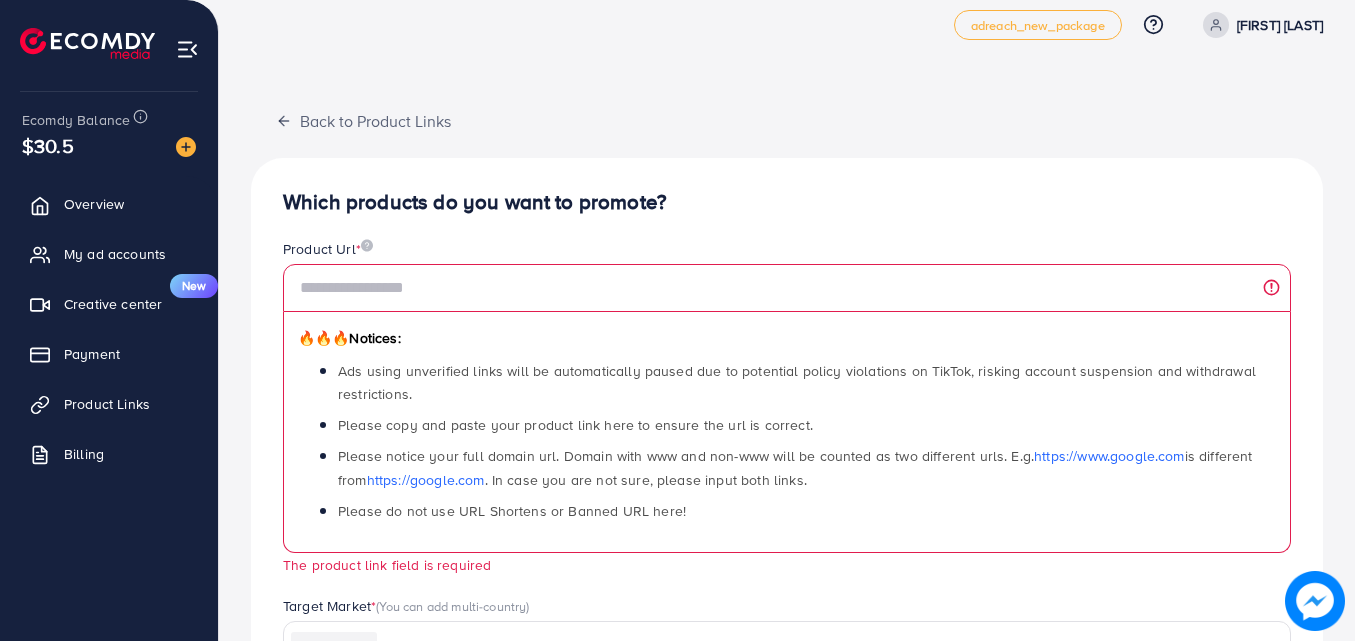 scroll, scrollTop: 11, scrollLeft: 0, axis: vertical 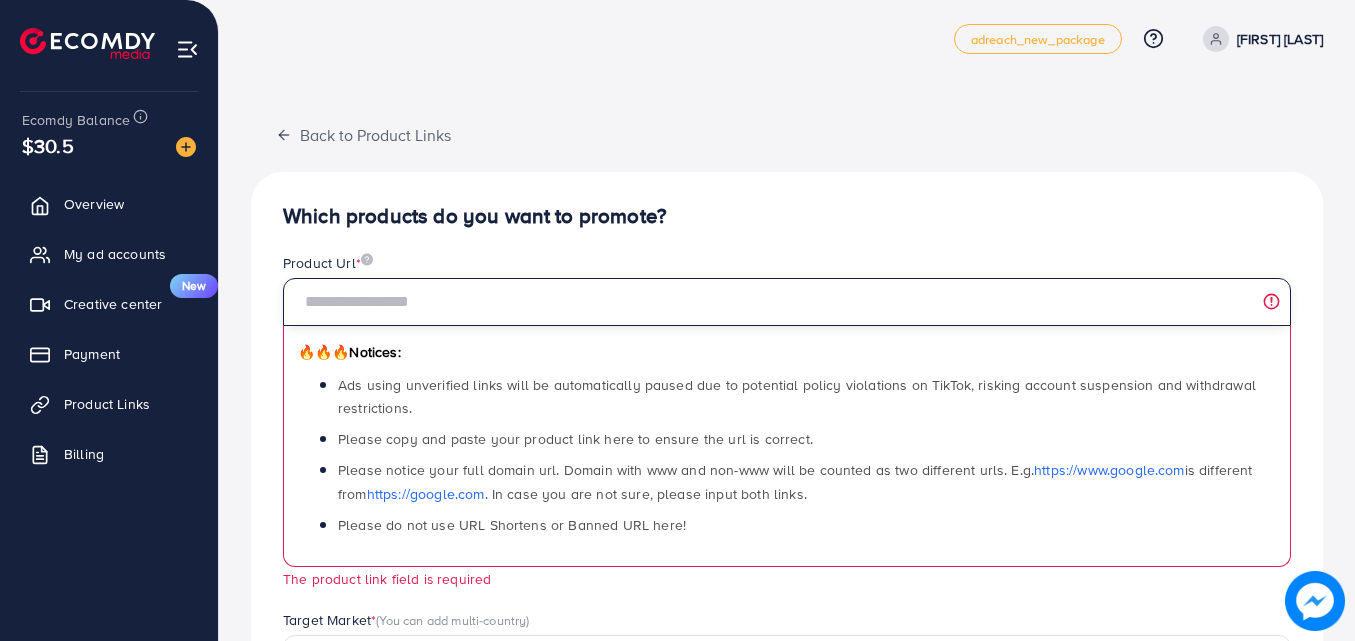 click at bounding box center (787, 302) 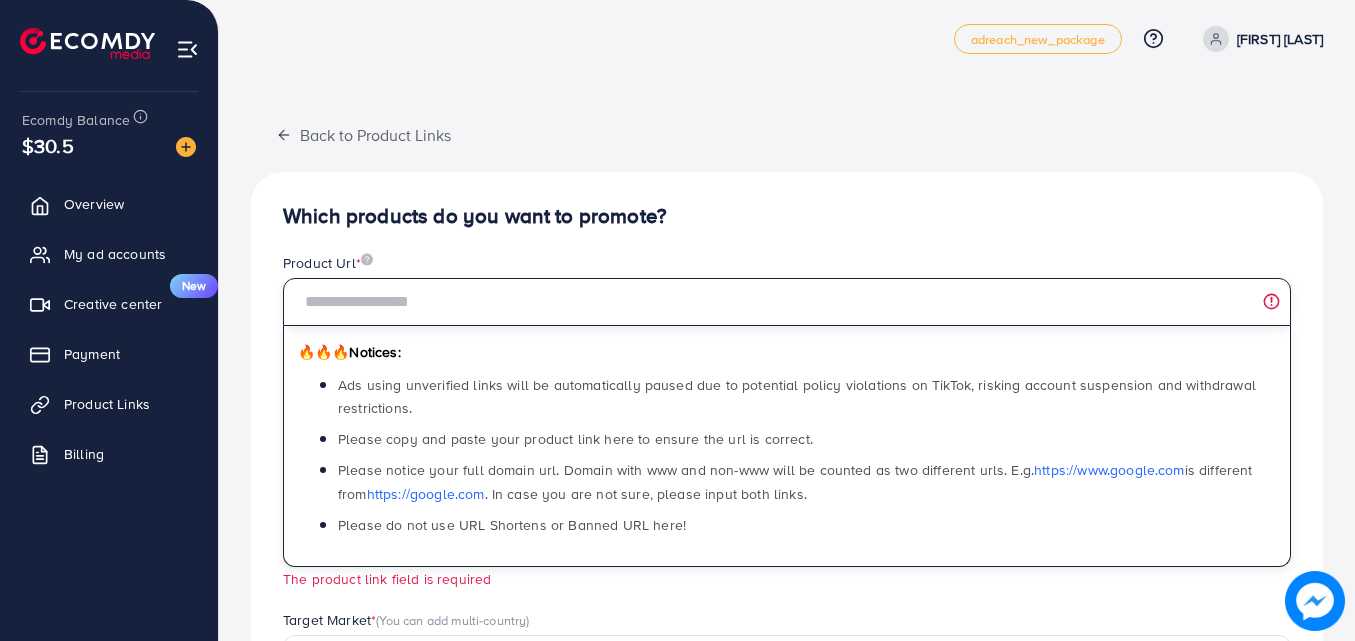 paste on "**********" 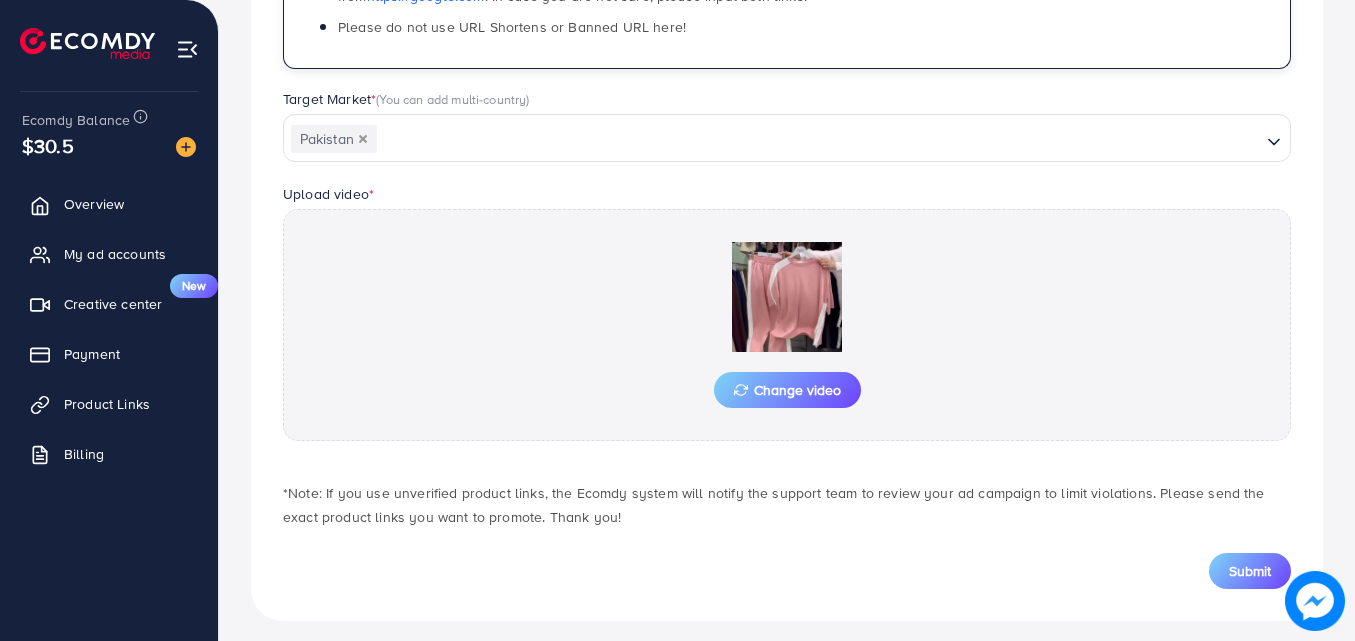 scroll, scrollTop: 521, scrollLeft: 0, axis: vertical 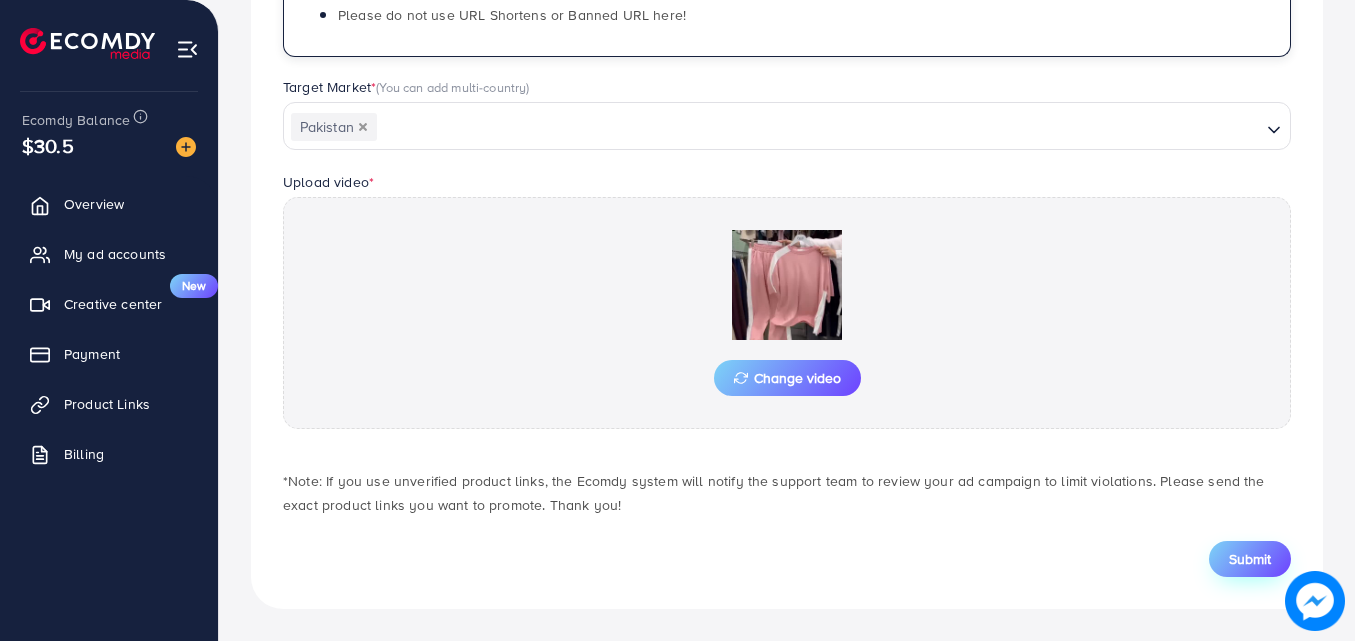 type on "**********" 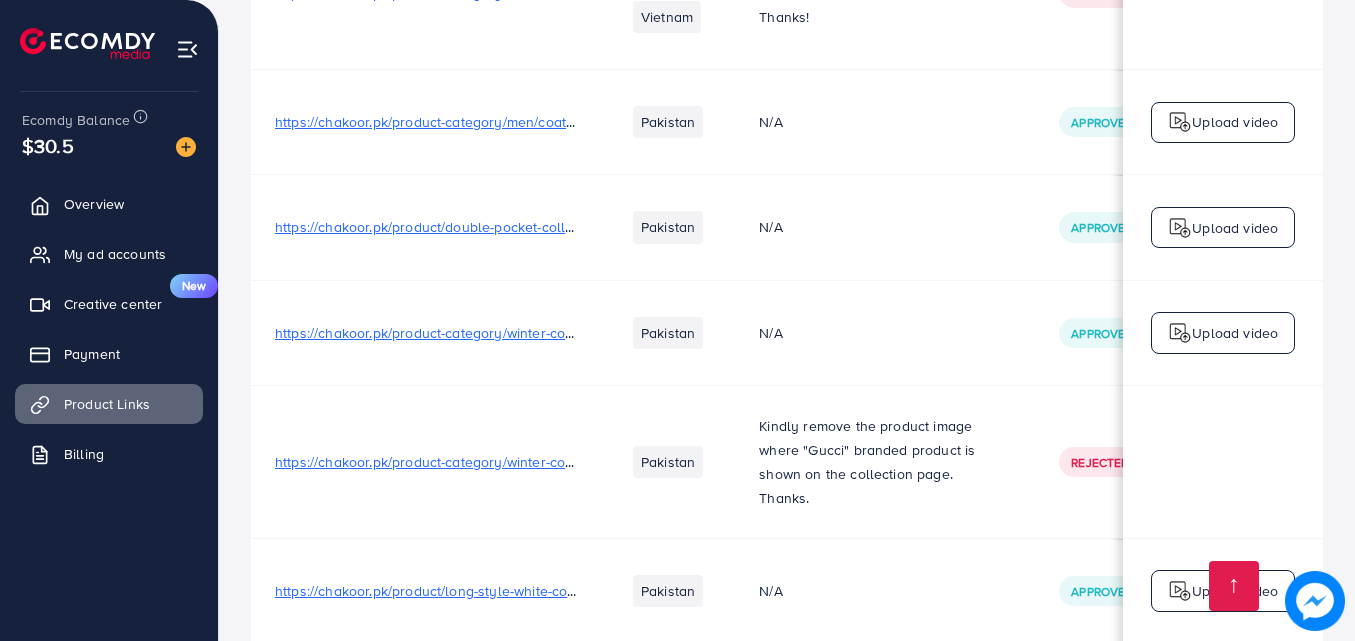 scroll, scrollTop: 0, scrollLeft: 0, axis: both 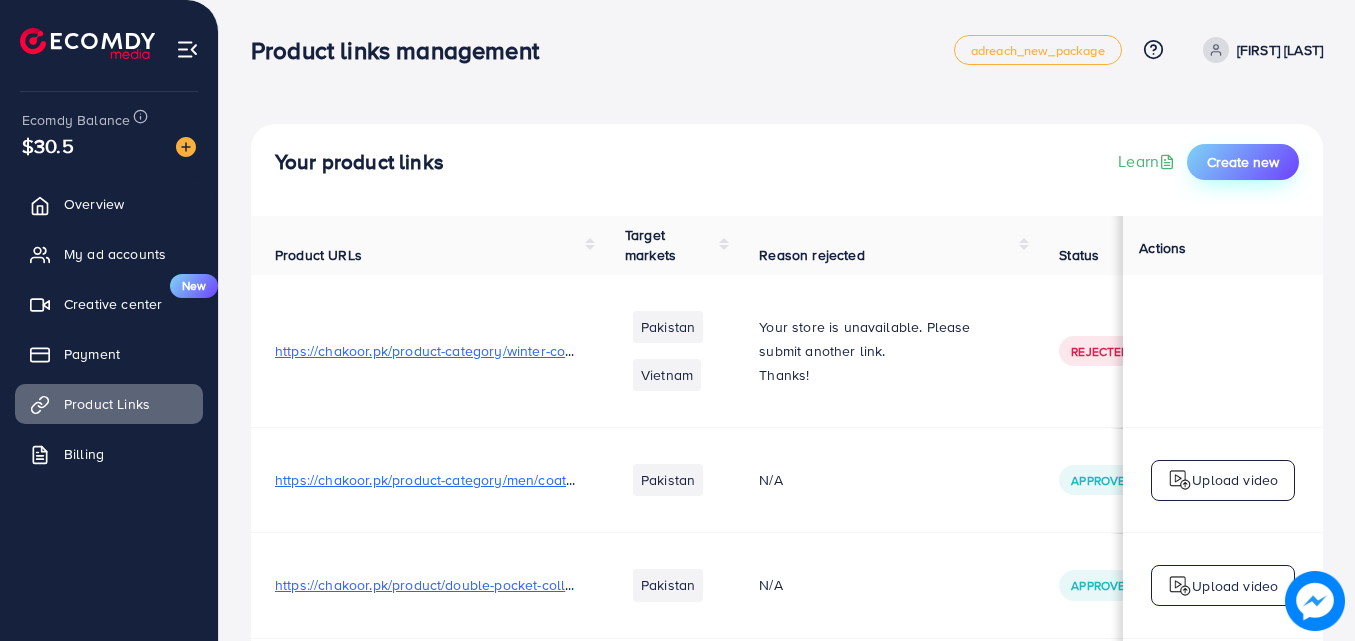 click on "Create new" at bounding box center (1243, 162) 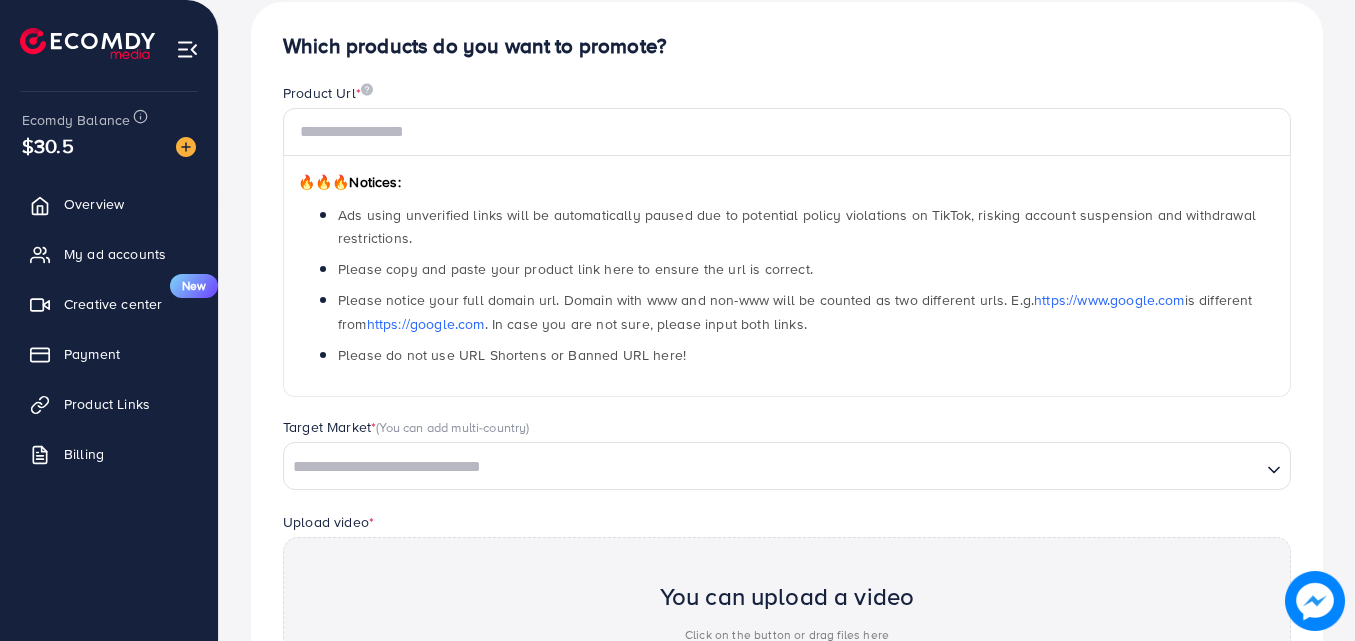 scroll, scrollTop: 484, scrollLeft: 0, axis: vertical 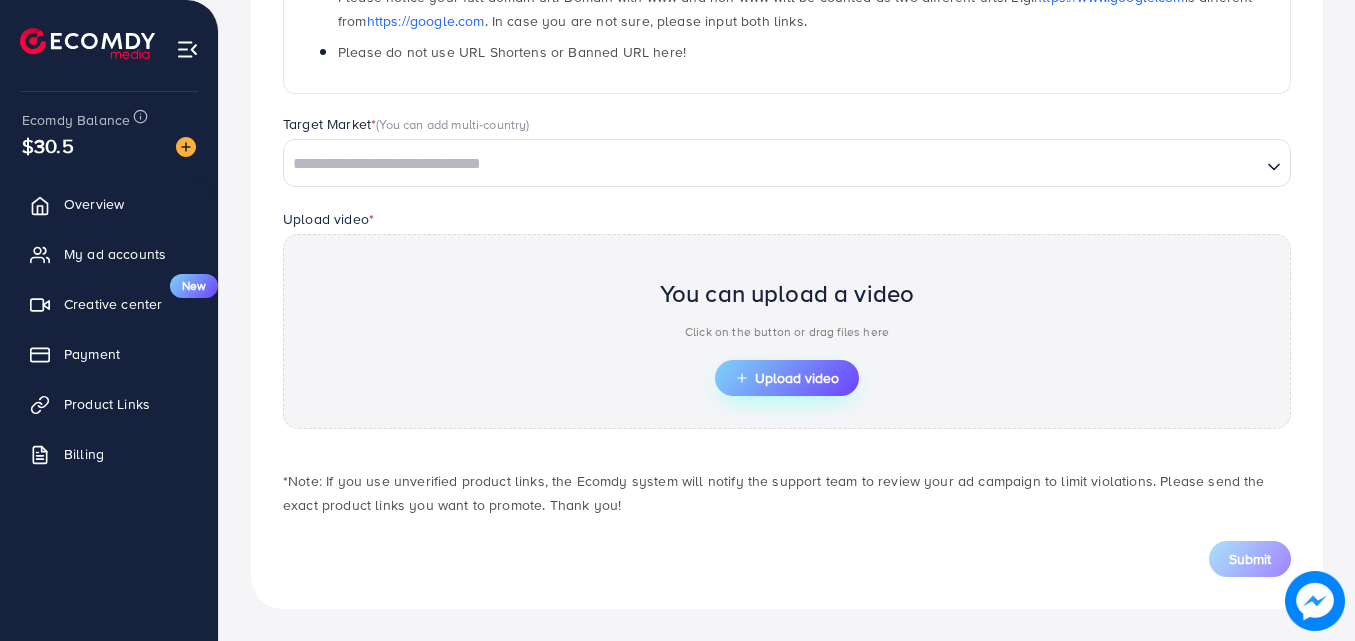 click on "Upload video" at bounding box center (787, 378) 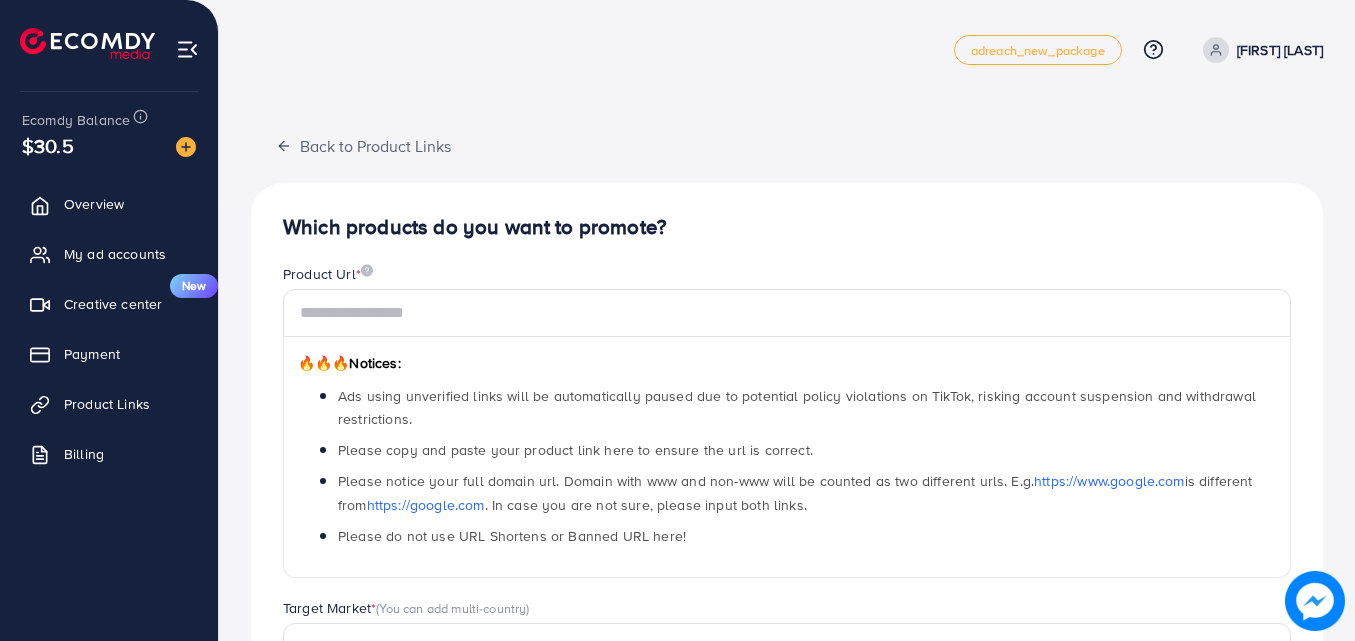 scroll, scrollTop: 200, scrollLeft: 0, axis: vertical 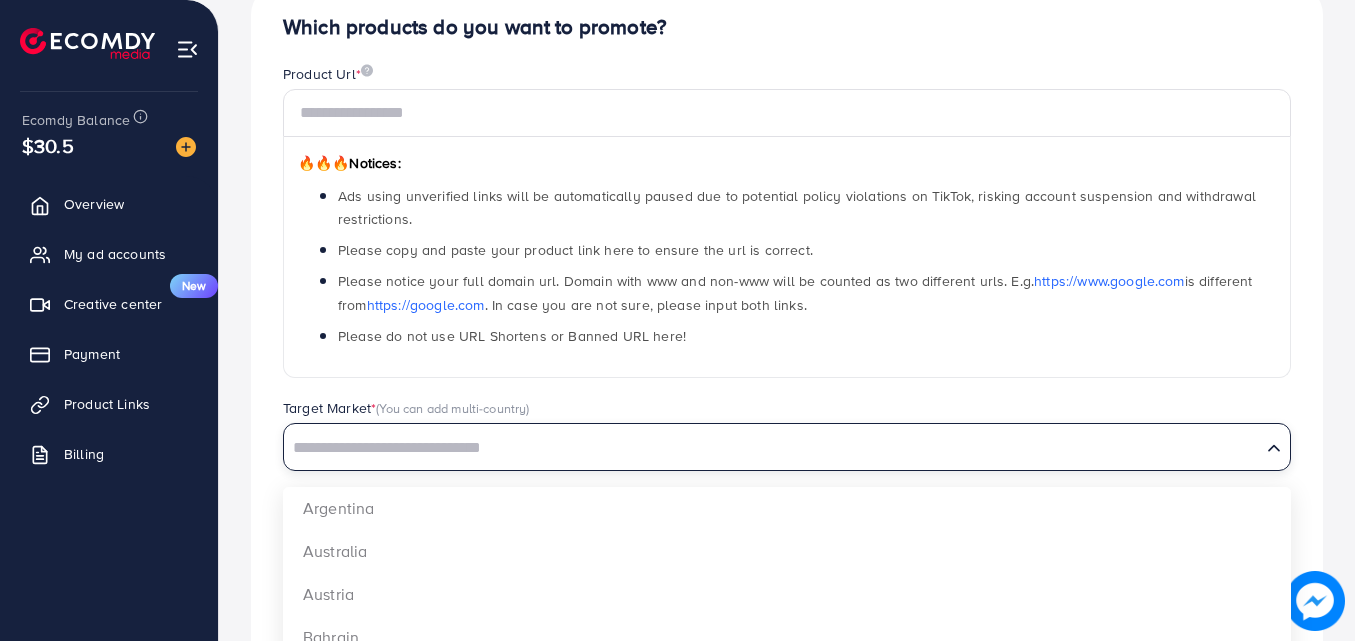 click at bounding box center (772, 448) 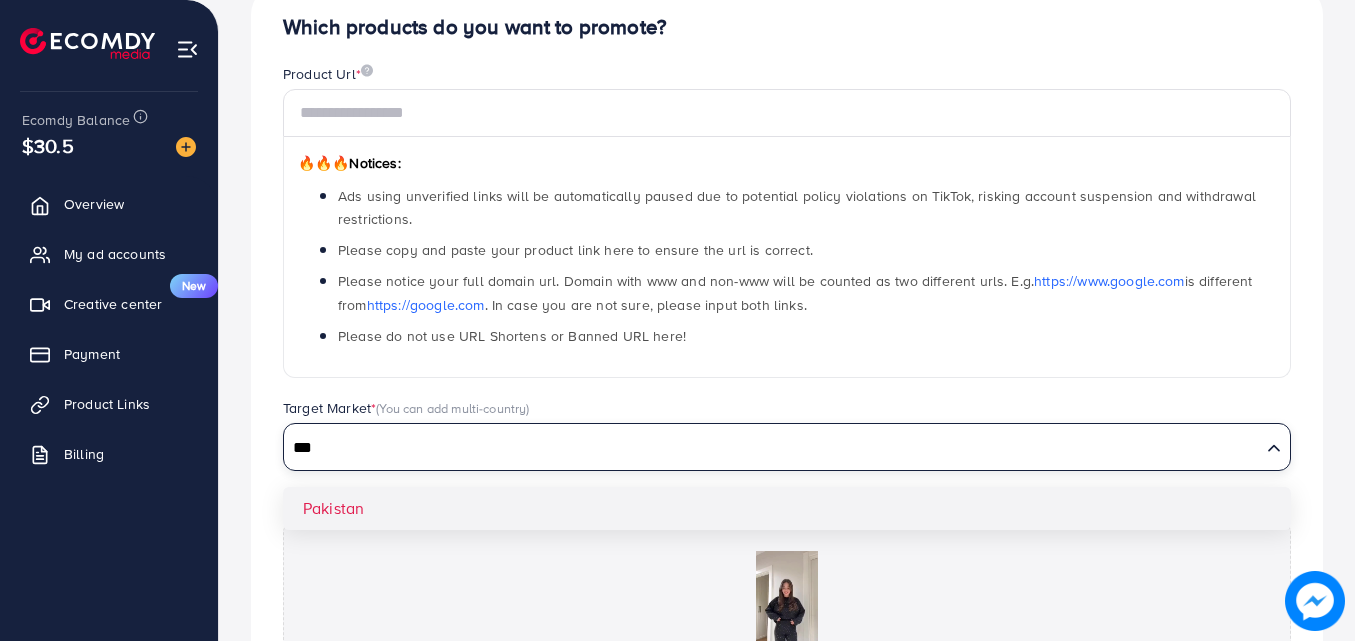 type on "***" 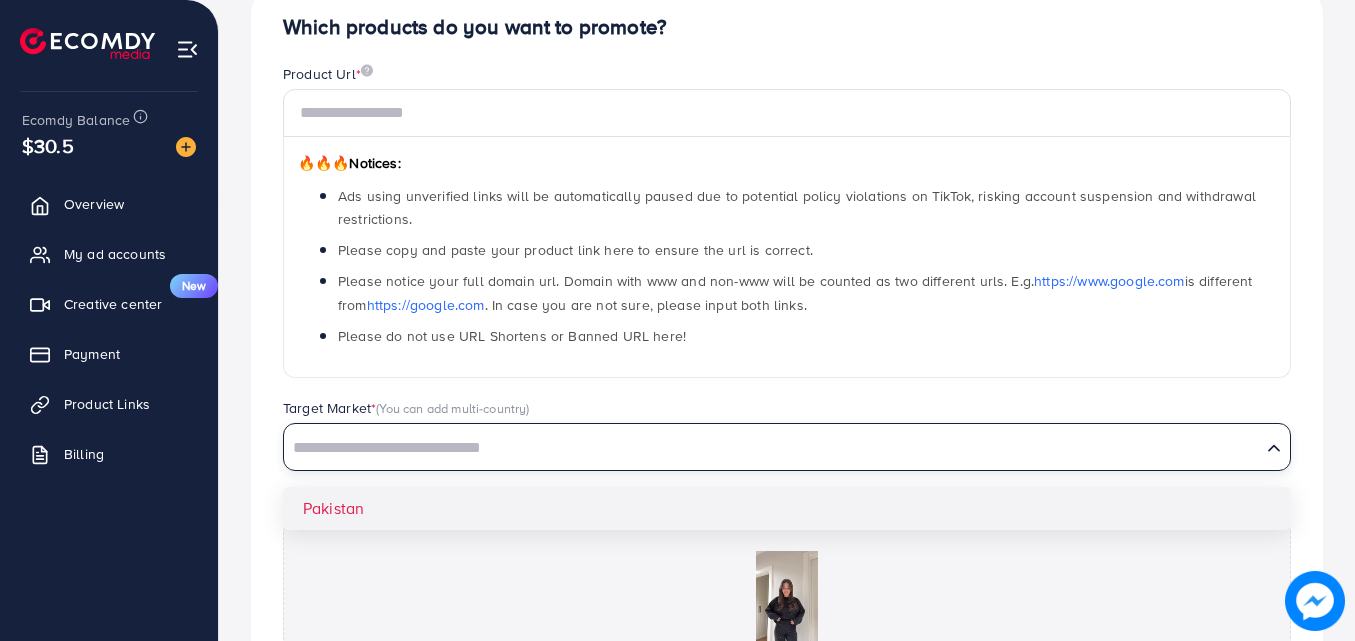 click on "Which products do you want to promote?   Product Url  *  🔥🔥🔥  Notices: Ads using unverified links will be automatically paused due to potential policy violations on TikTok, risking account suspension and withdrawal restrictions. Please copy and paste your product link here to ensure the url is correct. Please notice your full domain url. Domain with www and non-www will be counted as two different urls. E.g.  https://www.google.com  is different from  https://google.com . In case you are not sure, please input both links. Please do not use URL Shortens or Banned URL here!  Target Market  *  (You can add multi-country)           Loading...
Pakistan
Upload video  *  Change video   *Note: If you use unverified product links, the Ecomdy system will notify the support team to review your ad campaign to limit violations. Please send the exact product links you want to promote. Thank you!   Submit" at bounding box center [787, 456] 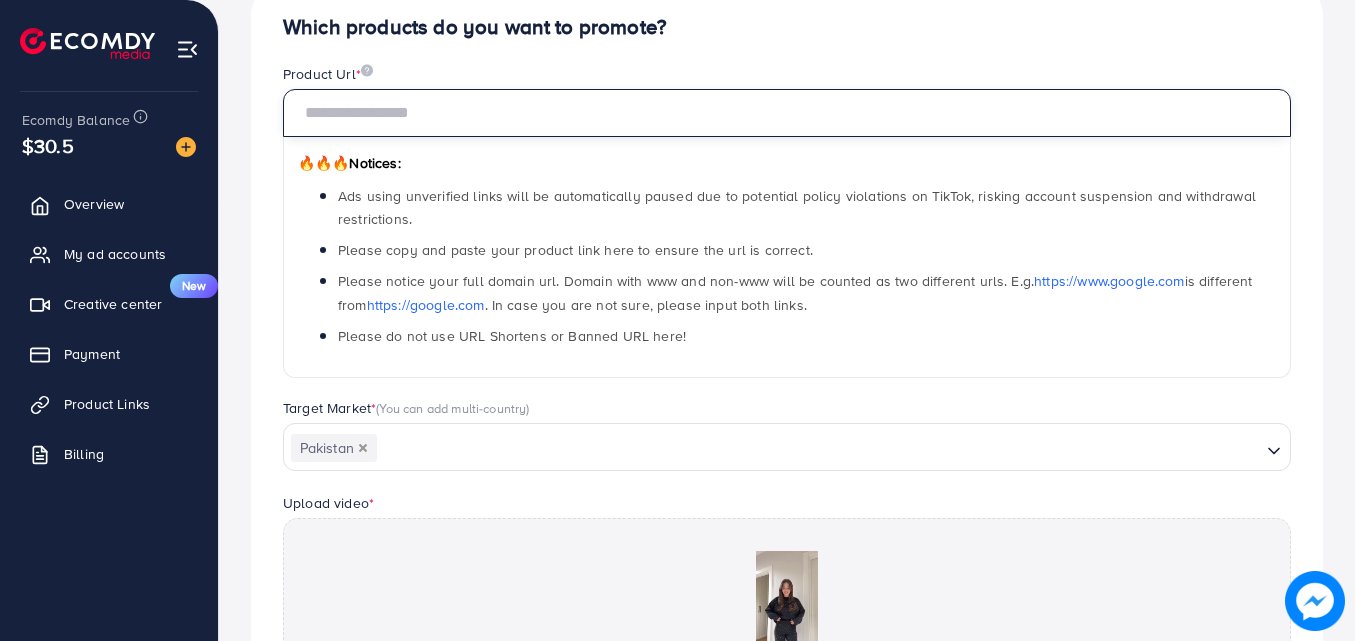 click at bounding box center (787, 113) 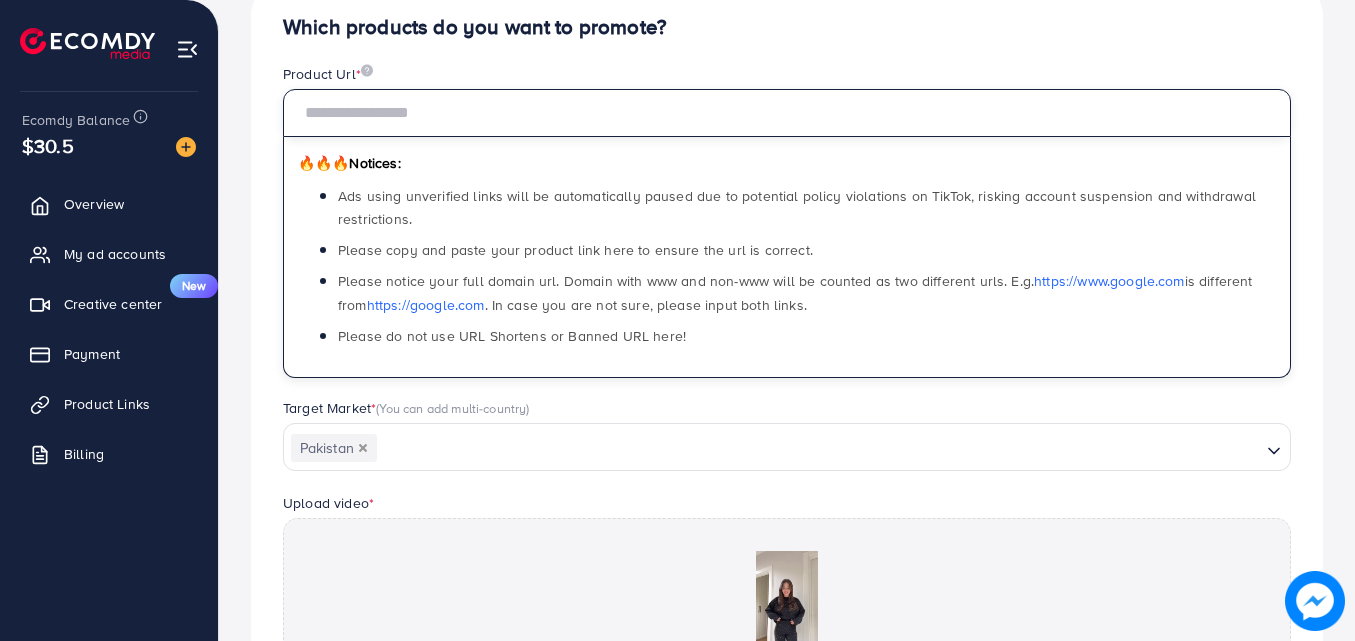 click at bounding box center [787, 113] 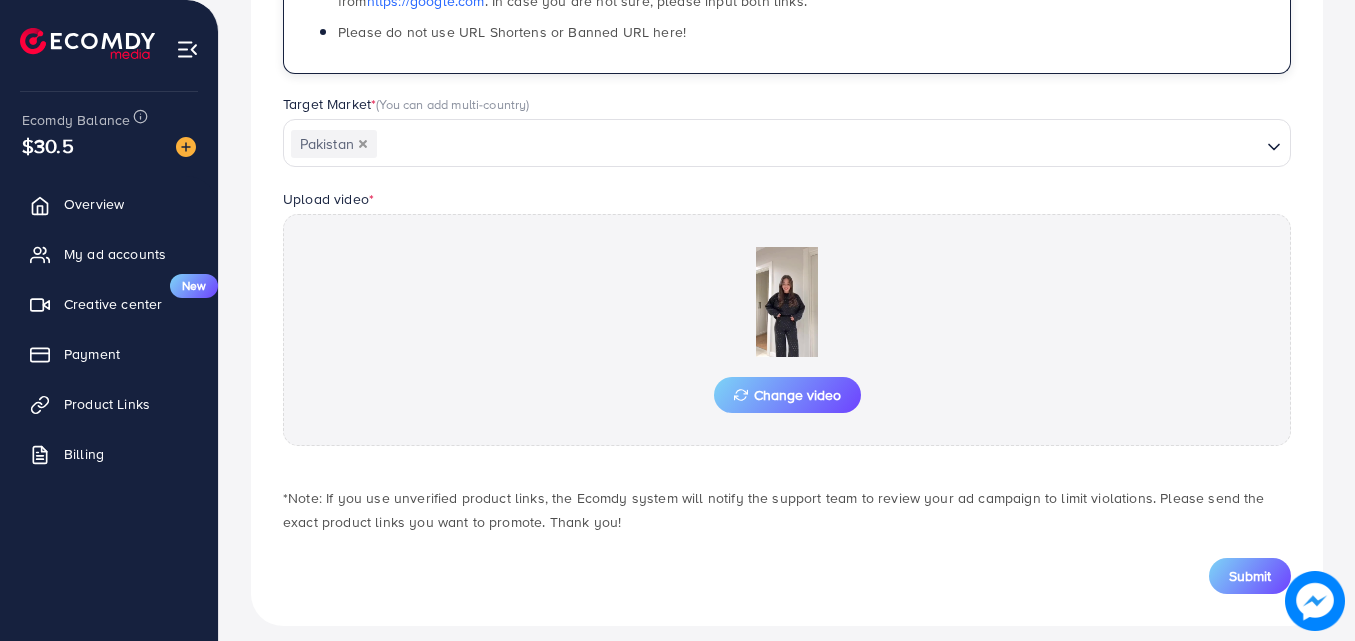 scroll, scrollTop: 521, scrollLeft: 0, axis: vertical 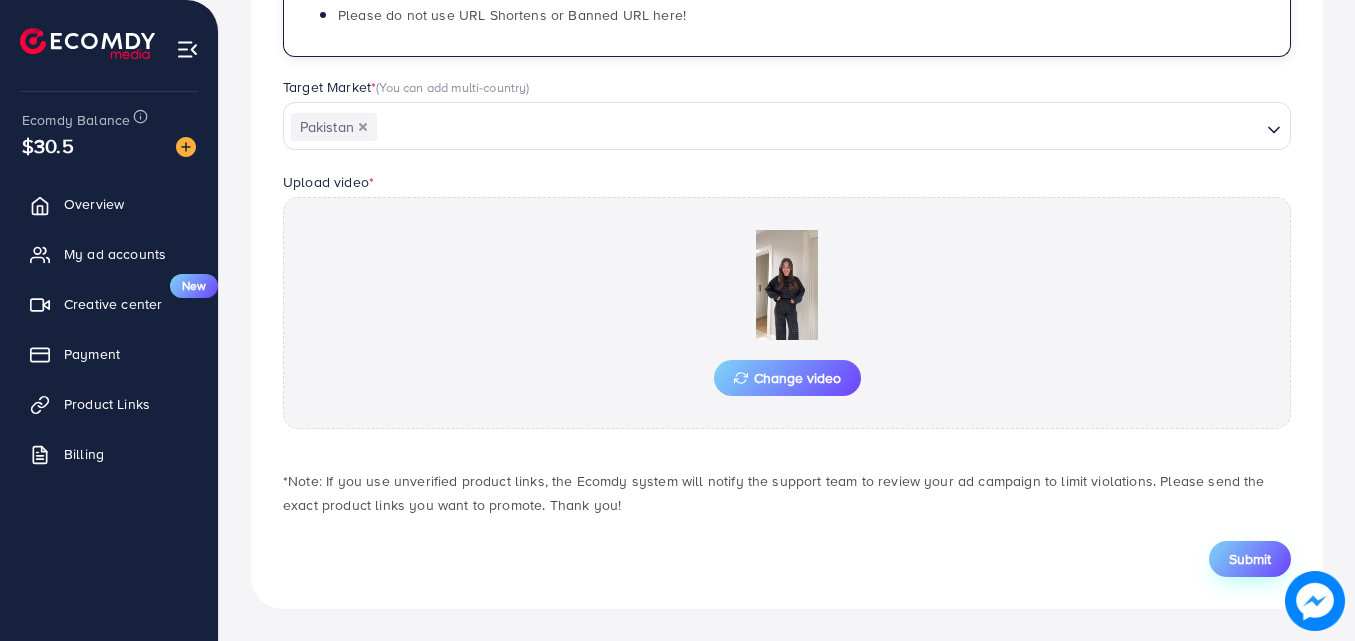 type on "**********" 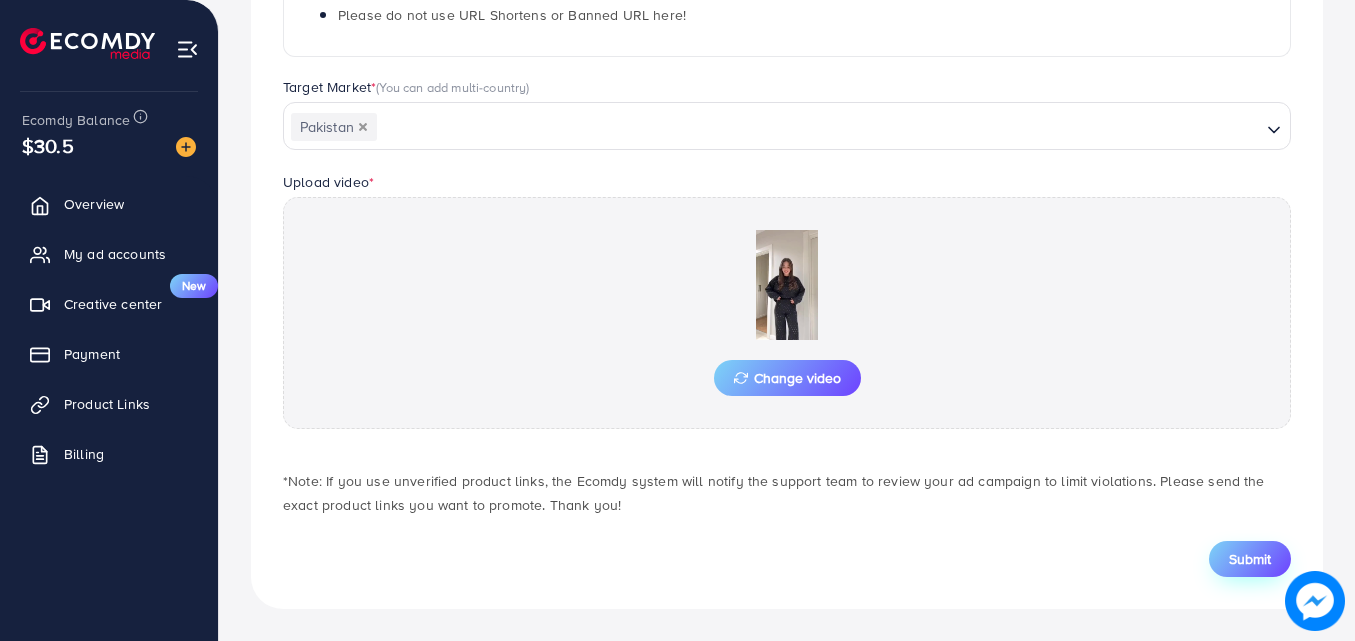 click on "Submit" at bounding box center (1250, 559) 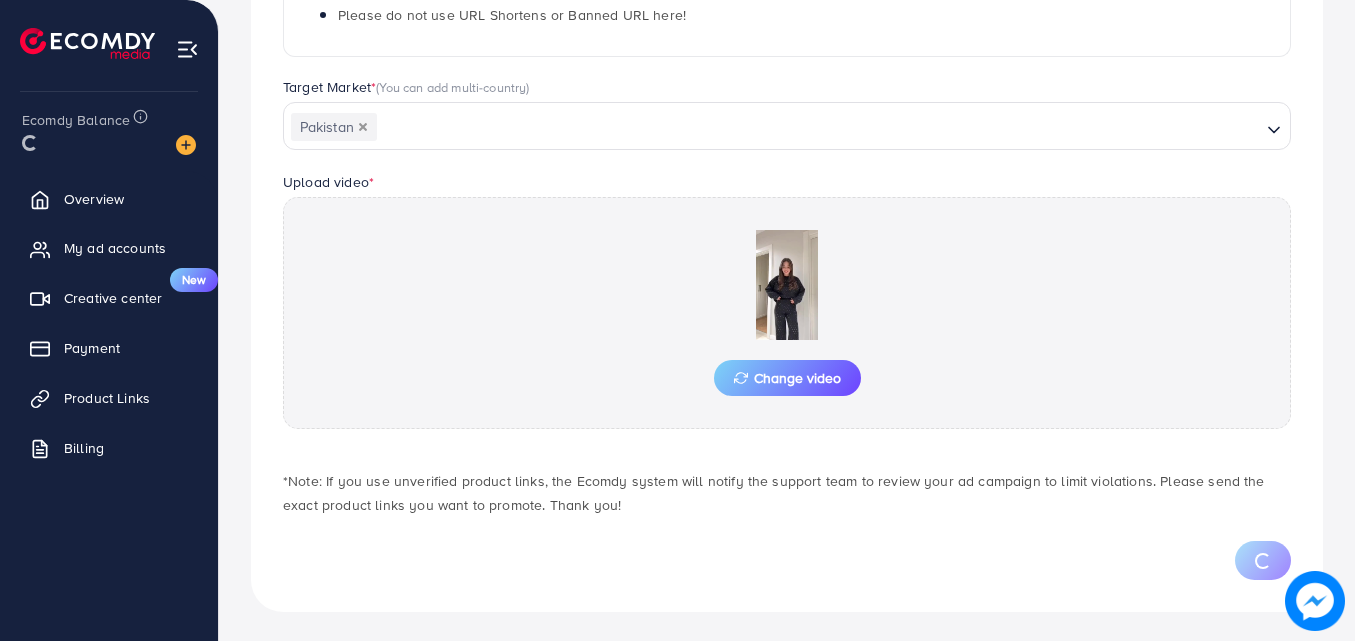 scroll, scrollTop: 0, scrollLeft: 0, axis: both 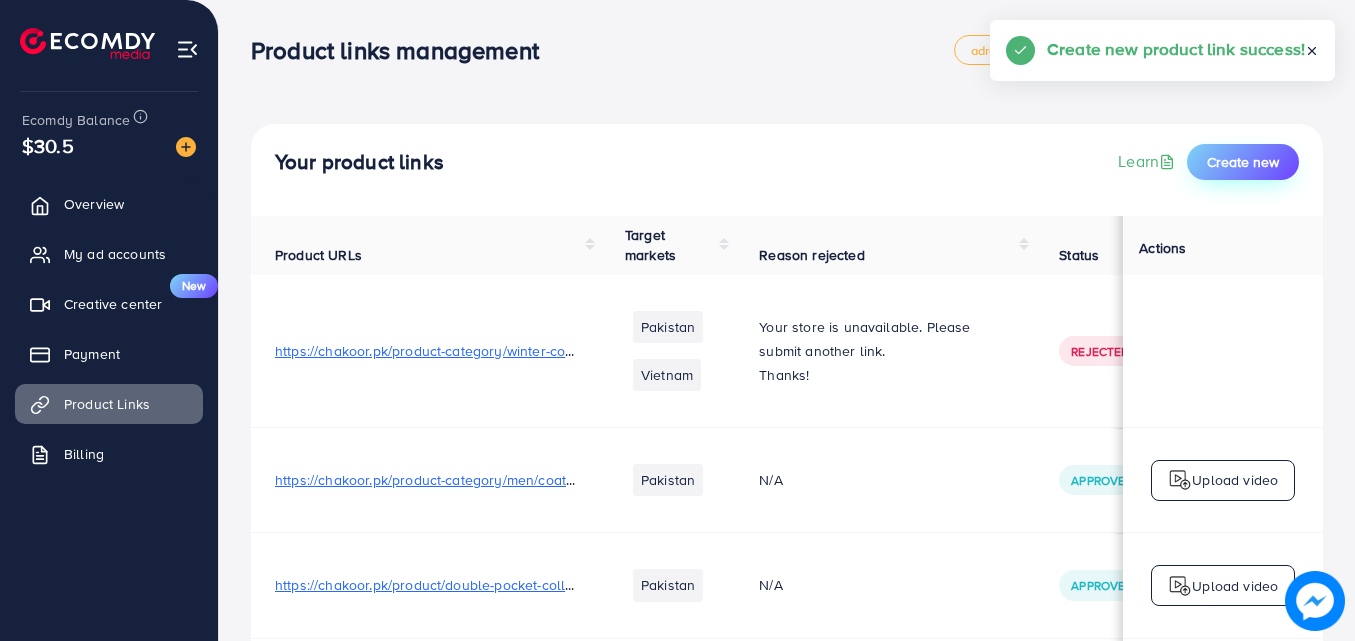 click on "Create new" at bounding box center (1243, 162) 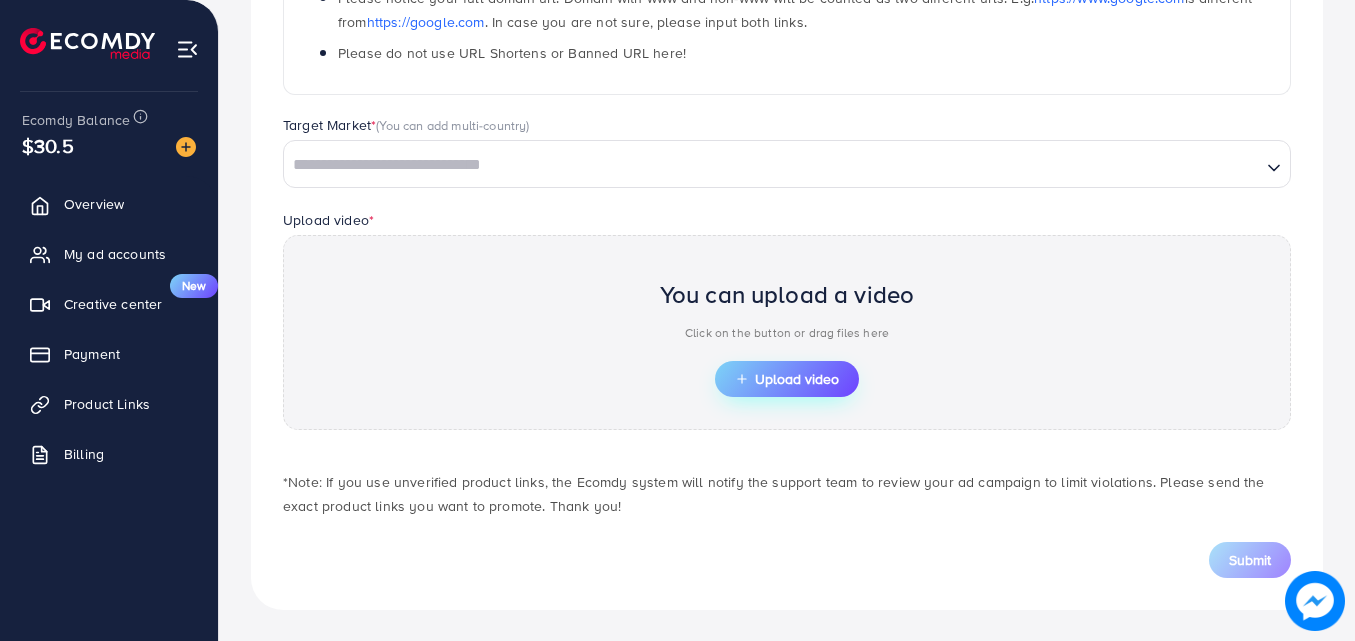 scroll, scrollTop: 484, scrollLeft: 0, axis: vertical 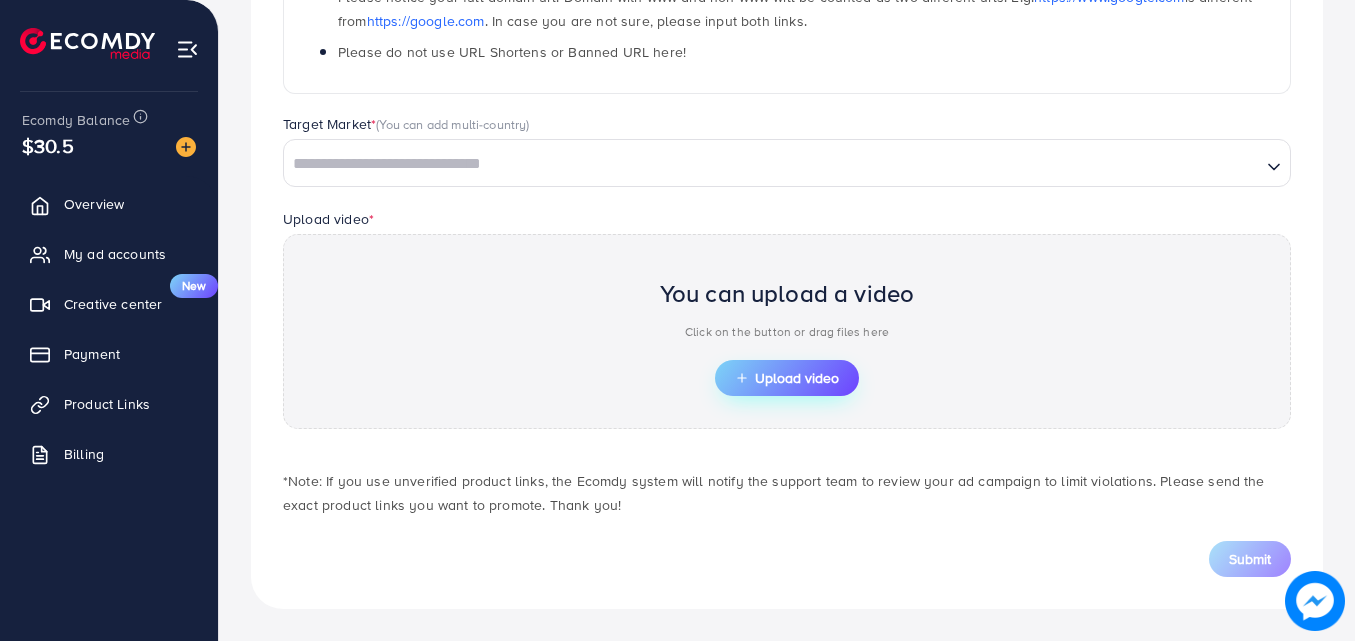 click on "Upload video" at bounding box center (787, 378) 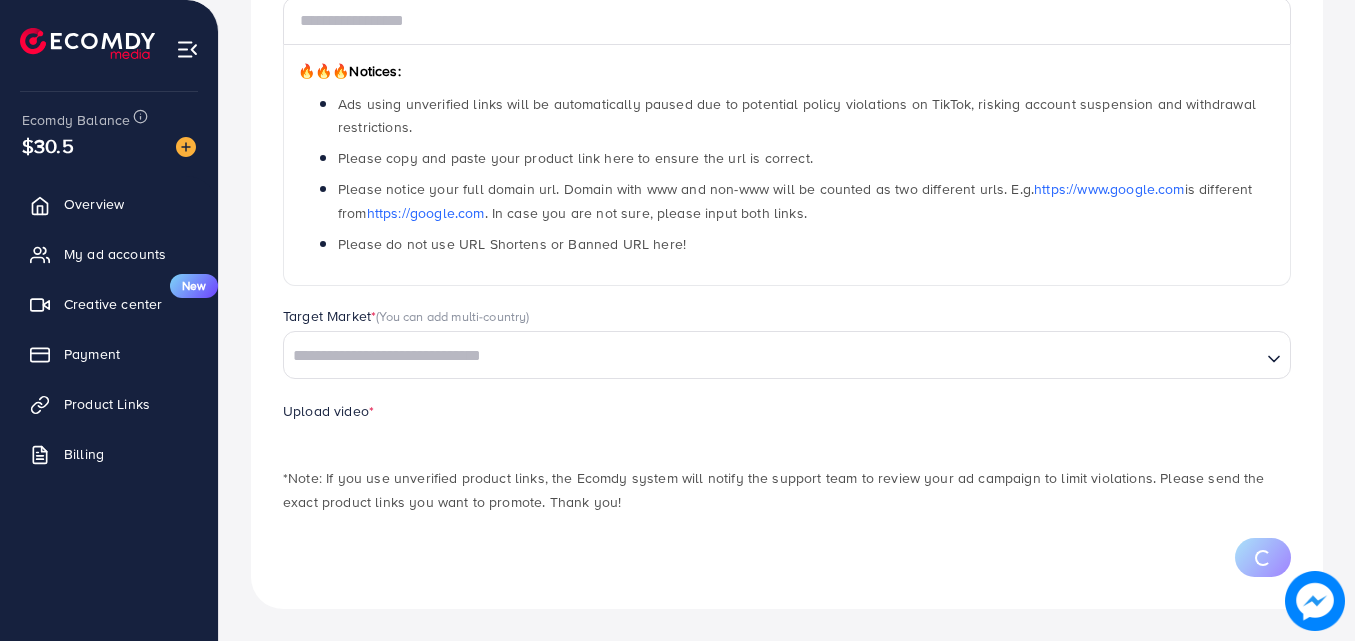 scroll, scrollTop: 292, scrollLeft: 0, axis: vertical 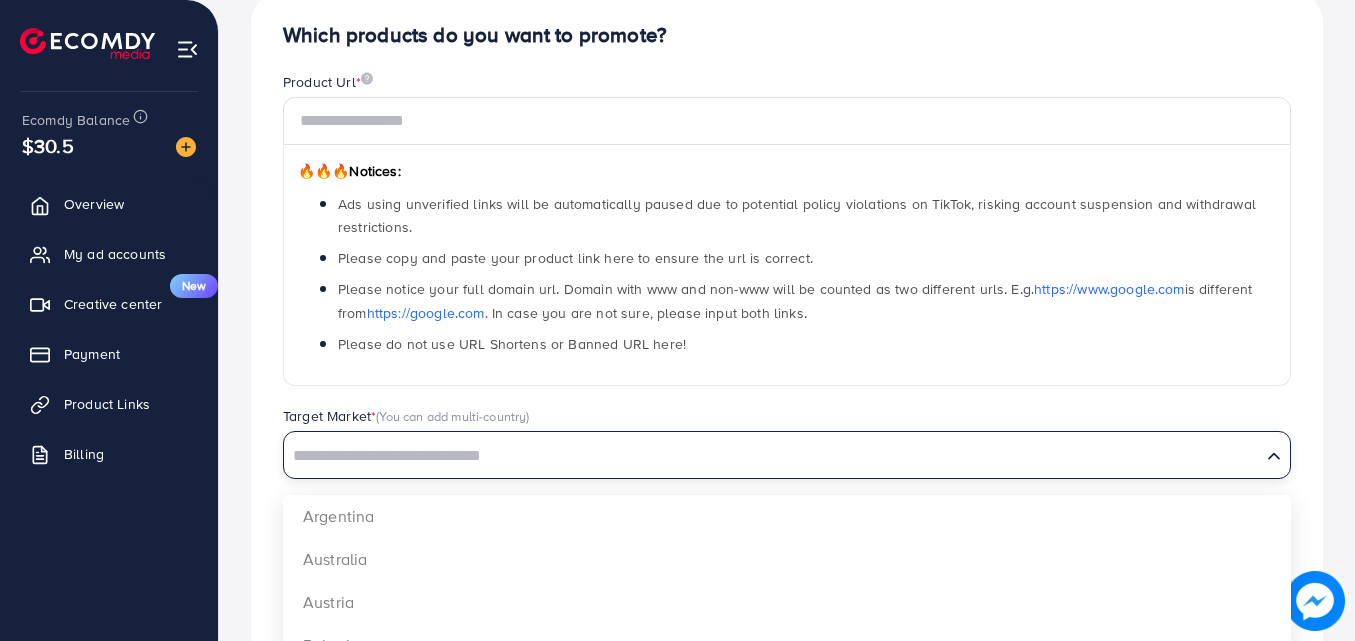 click at bounding box center (772, 456) 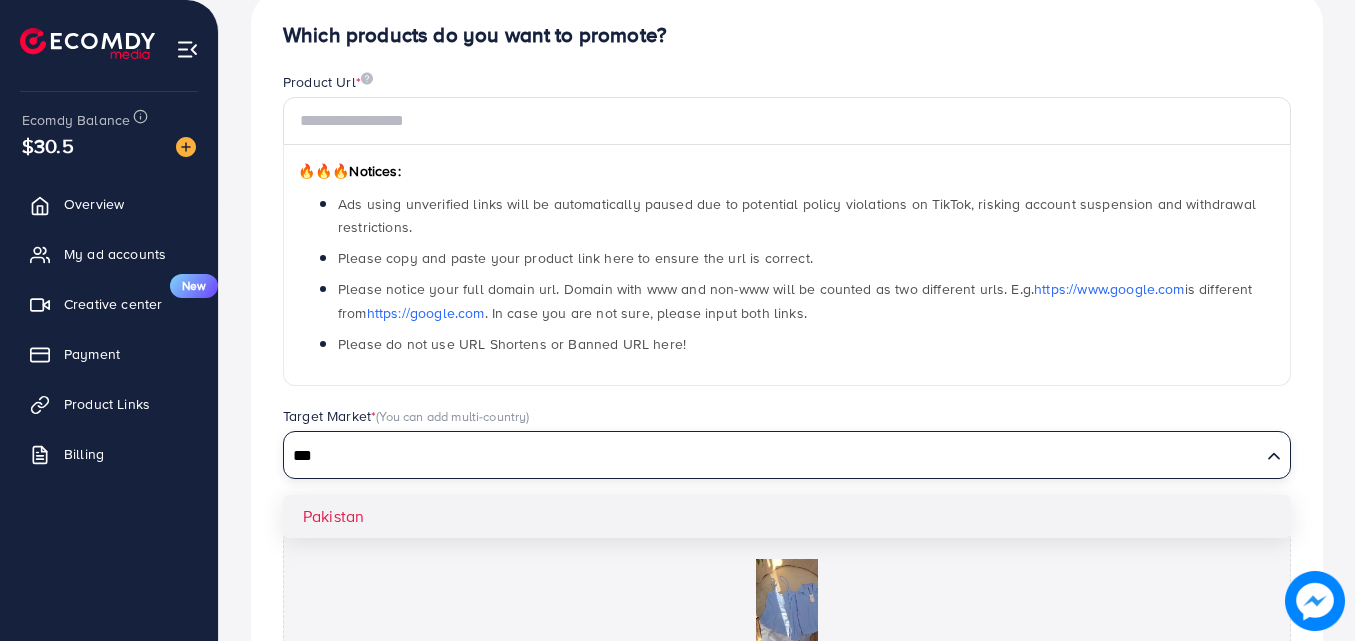 type on "***" 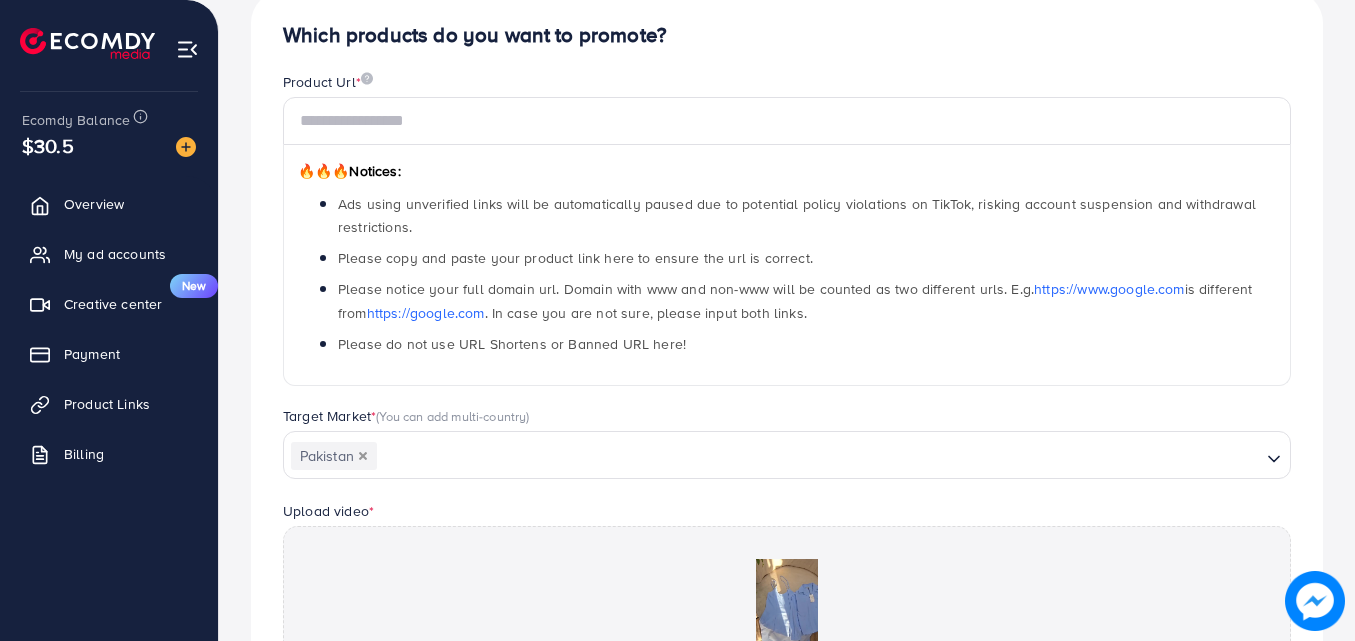 click on "Which products do you want to promote?   Product Url  *  🔥🔥🔥  Notices: Ads using unverified links will be automatically paused due to potential policy violations on TikTok, risking account suspension and withdrawal restrictions. Please copy and paste your product link here to ensure the url is correct. Please notice your full domain url. Domain with www and non-www will be counted as two different urls. E.g.  https://www.google.com  is different from  https://google.com . In case you are not sure, please input both links. Please do not use URL Shortens or Banned URL here!  Target Market  *  (You can add multi-country)
Pakistan
Loading...
Pakistan
Upload video  *  Change video   *Note: If you use unverified product links, the Ecomdy system will notify the support team to review your ad campaign to limit violations. Please send the exact product links you want to promote. Thank you!   Submit" at bounding box center [787, 464] 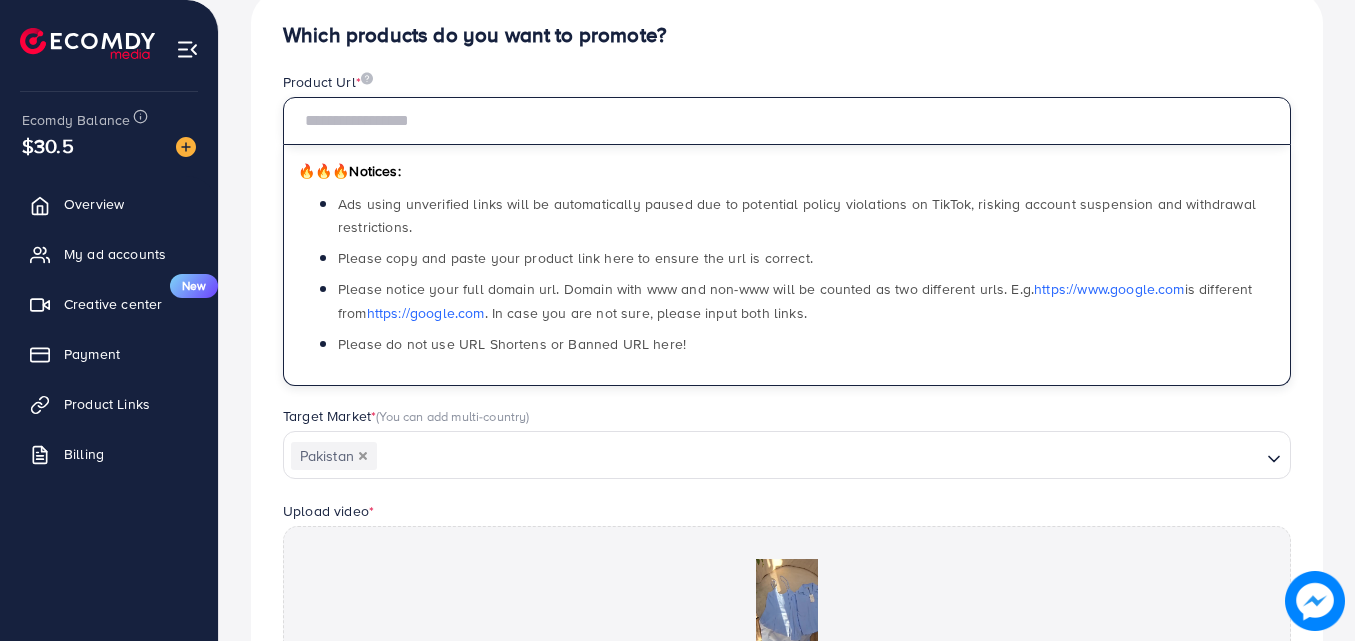 click at bounding box center (787, 121) 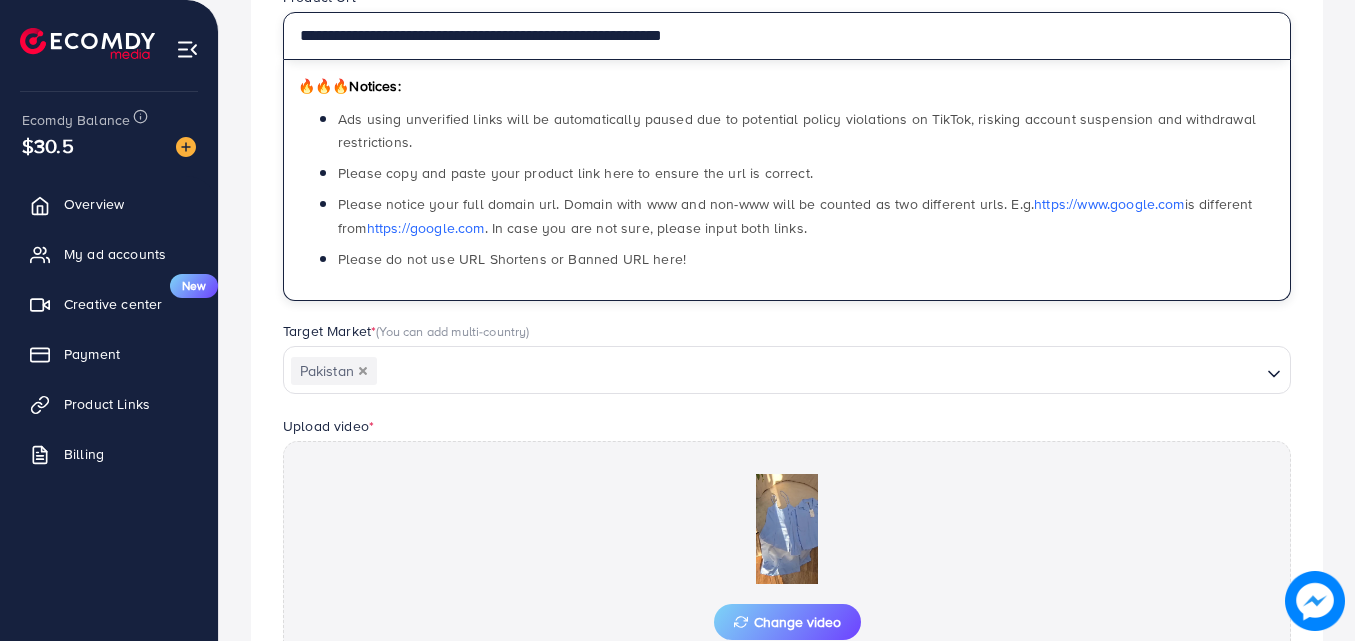 scroll, scrollTop: 521, scrollLeft: 0, axis: vertical 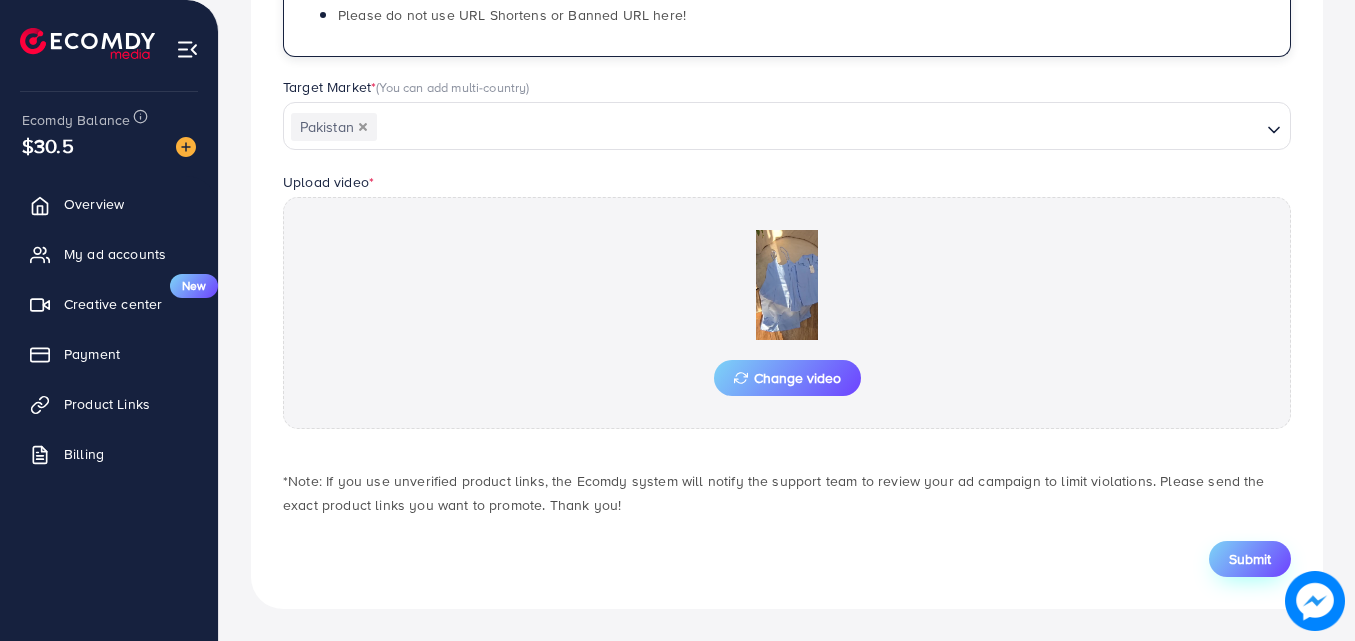 type on "**********" 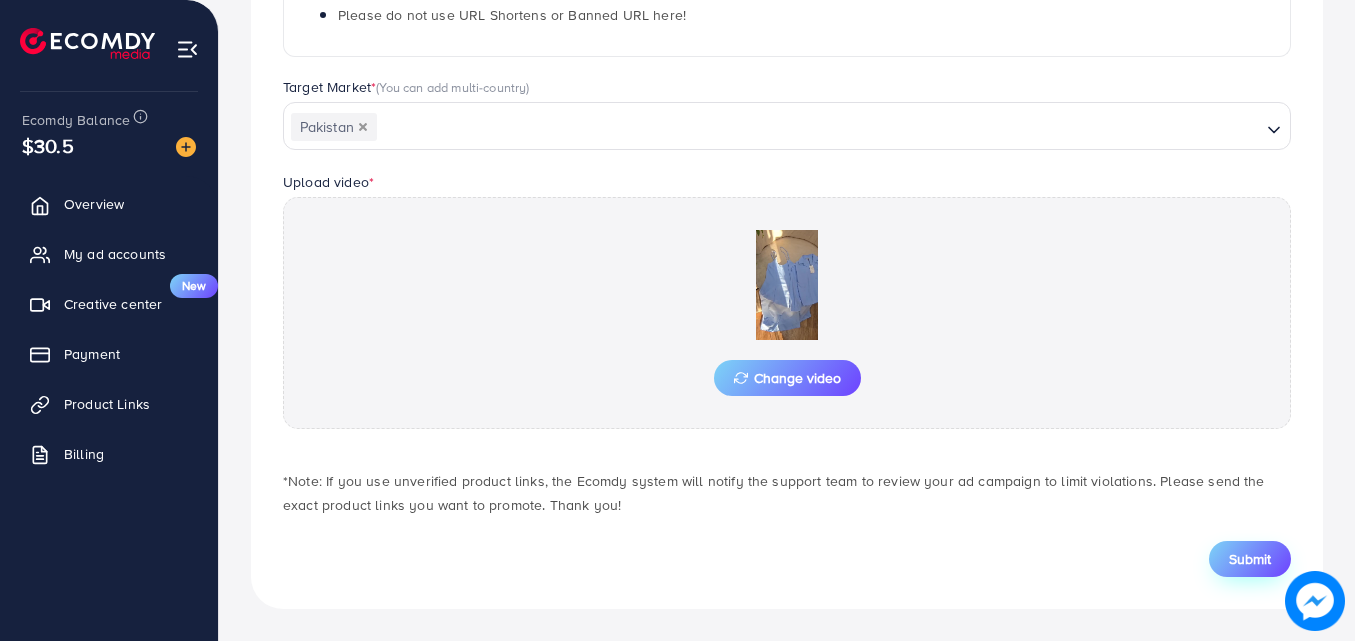 click on "Submit" at bounding box center [1250, 559] 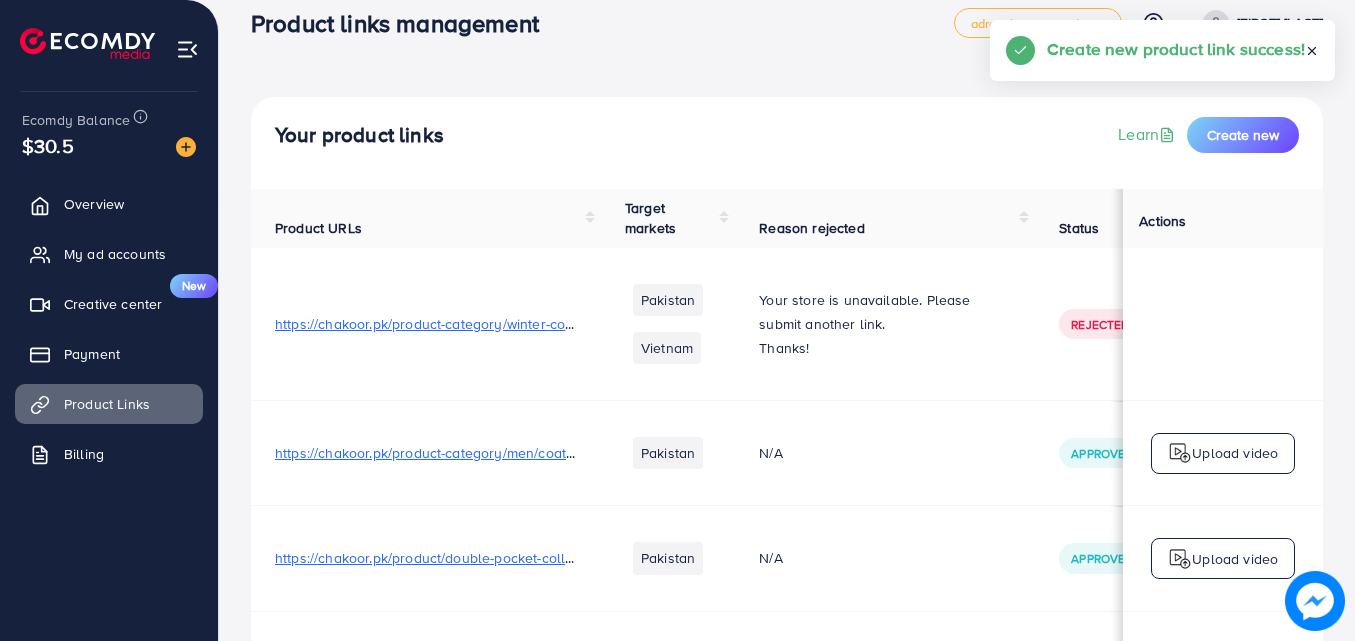 scroll, scrollTop: 0, scrollLeft: 0, axis: both 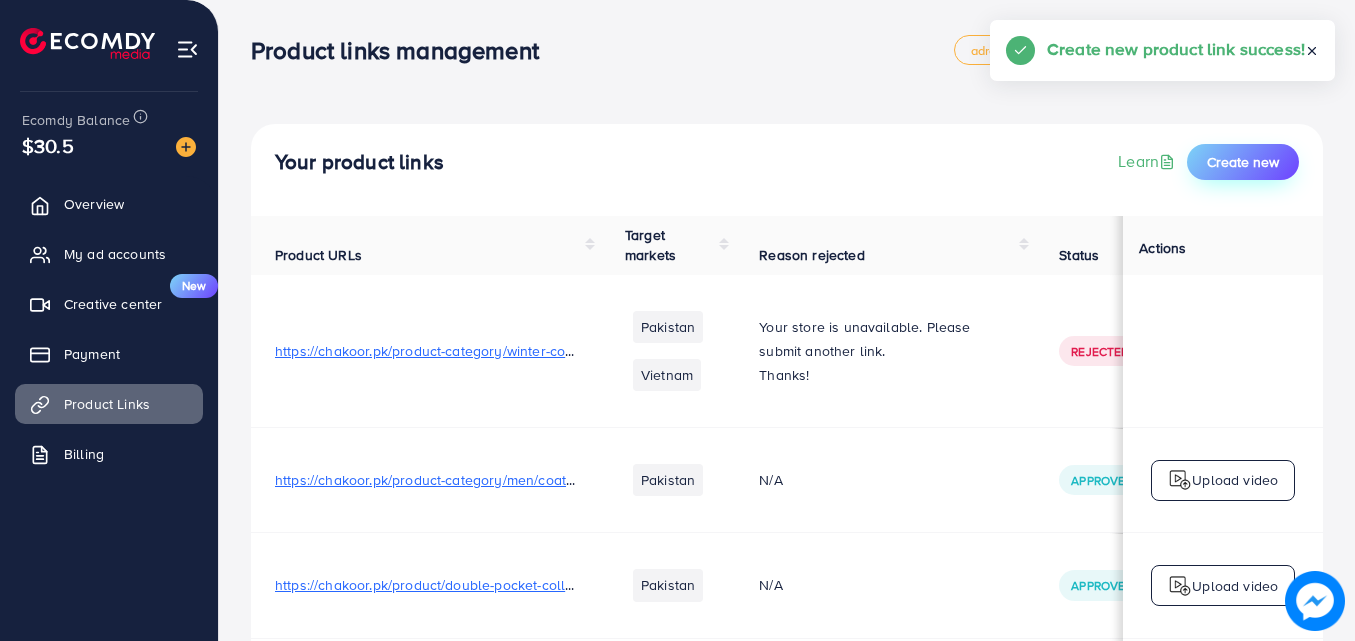 click on "Create new" at bounding box center [1243, 162] 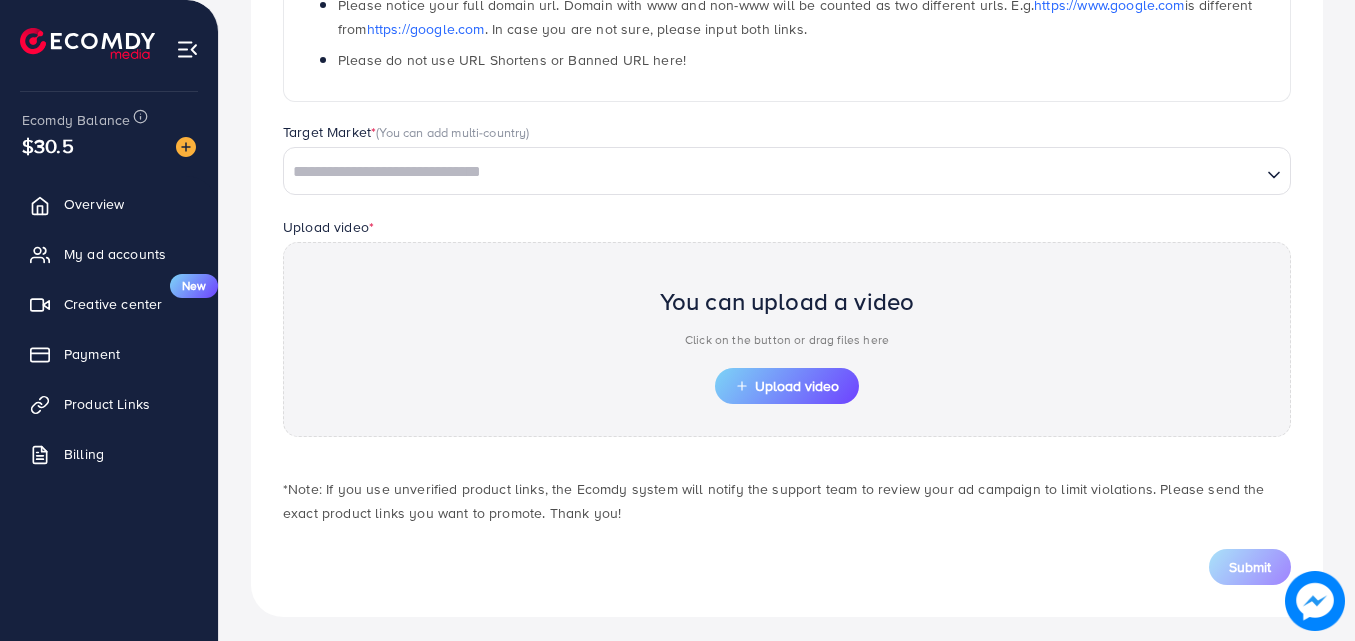 scroll, scrollTop: 484, scrollLeft: 0, axis: vertical 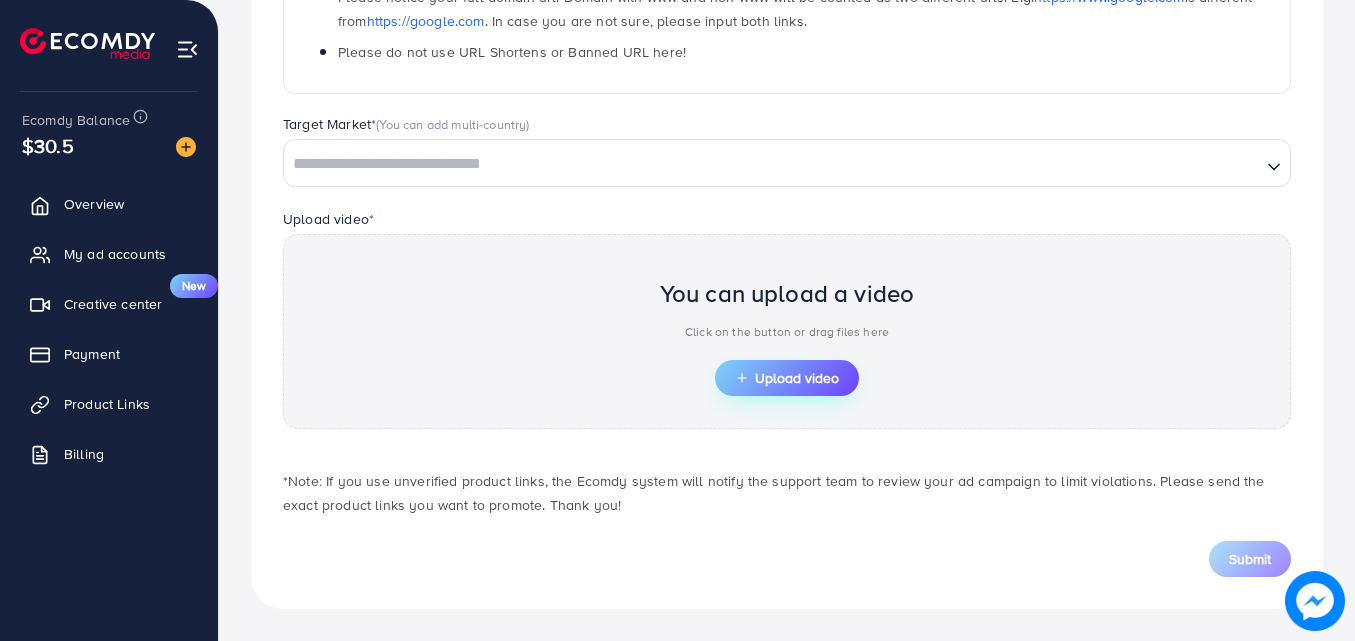 click on "Upload video" at bounding box center (787, 378) 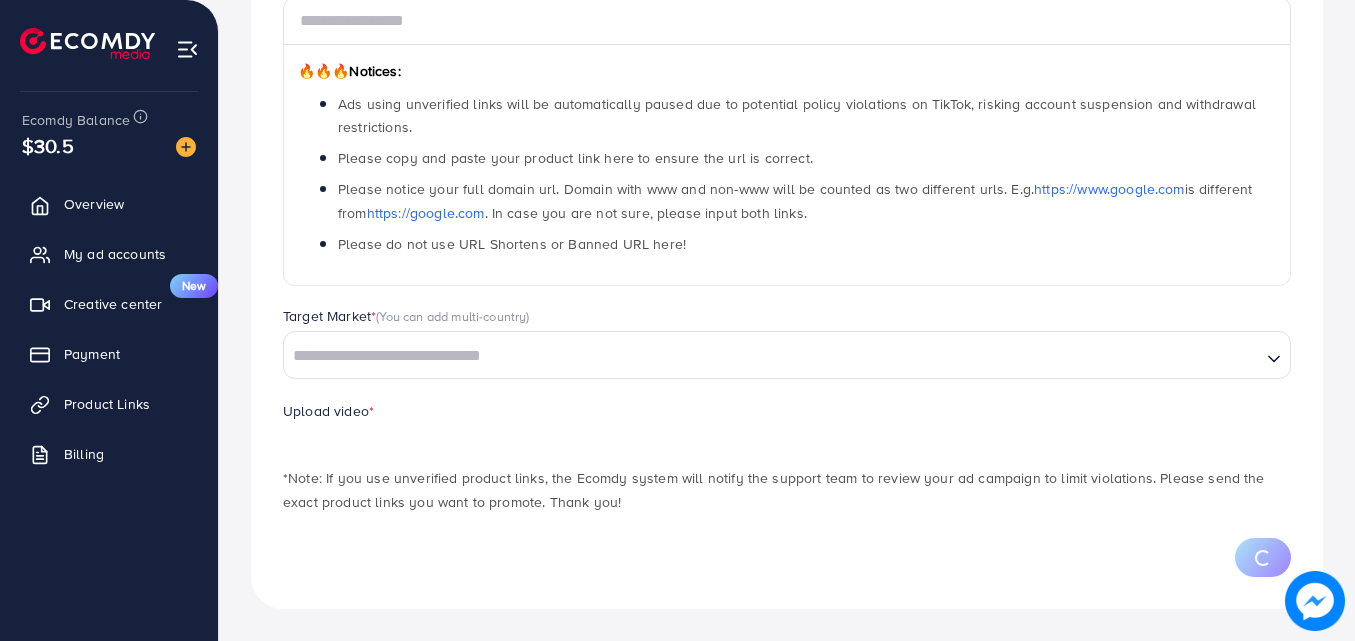 scroll, scrollTop: 388, scrollLeft: 0, axis: vertical 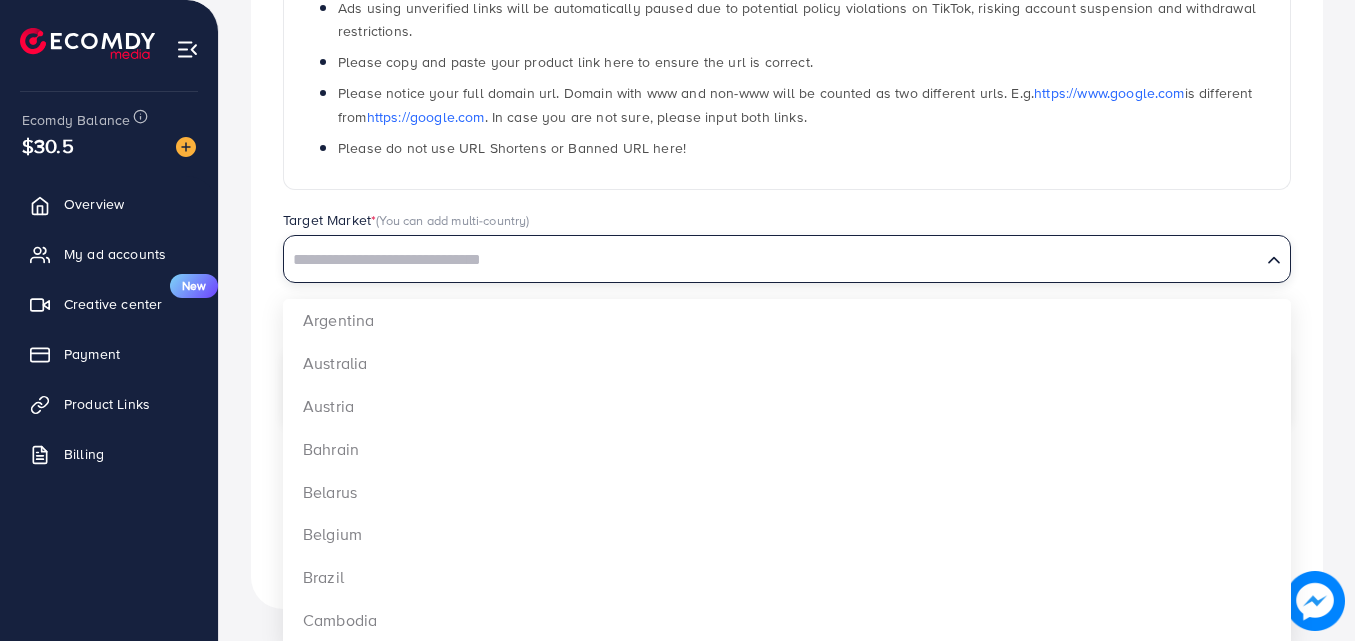 click at bounding box center [772, 260] 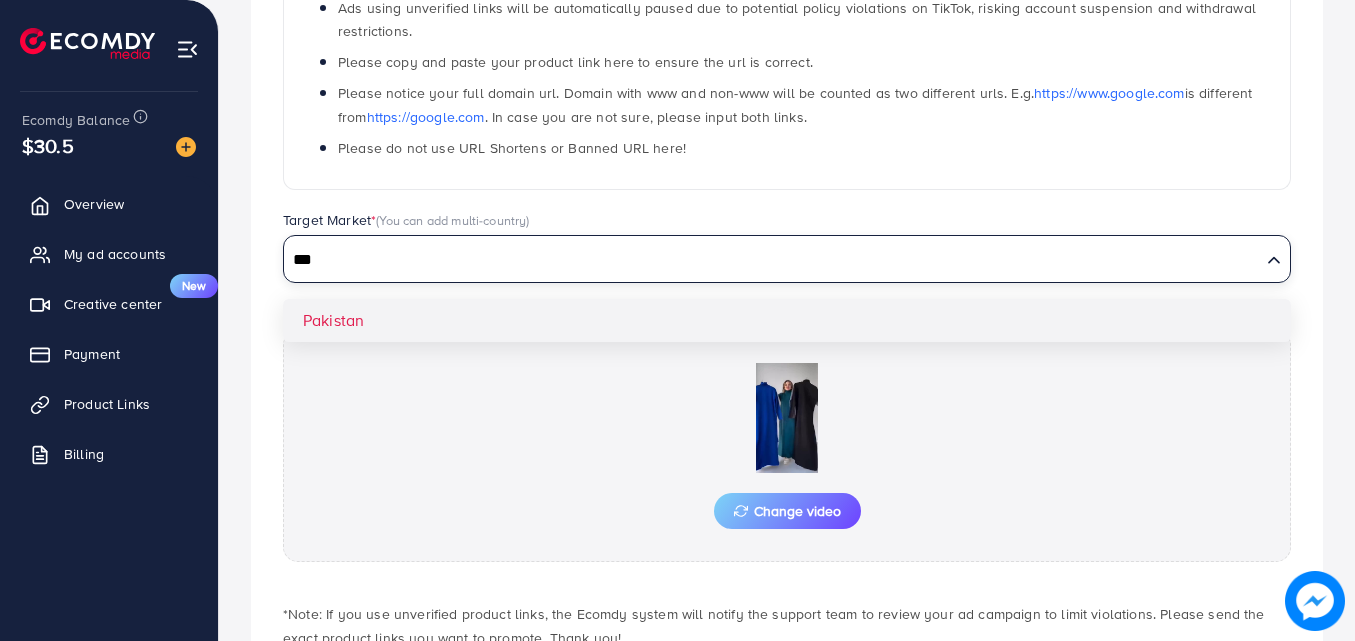 type on "***" 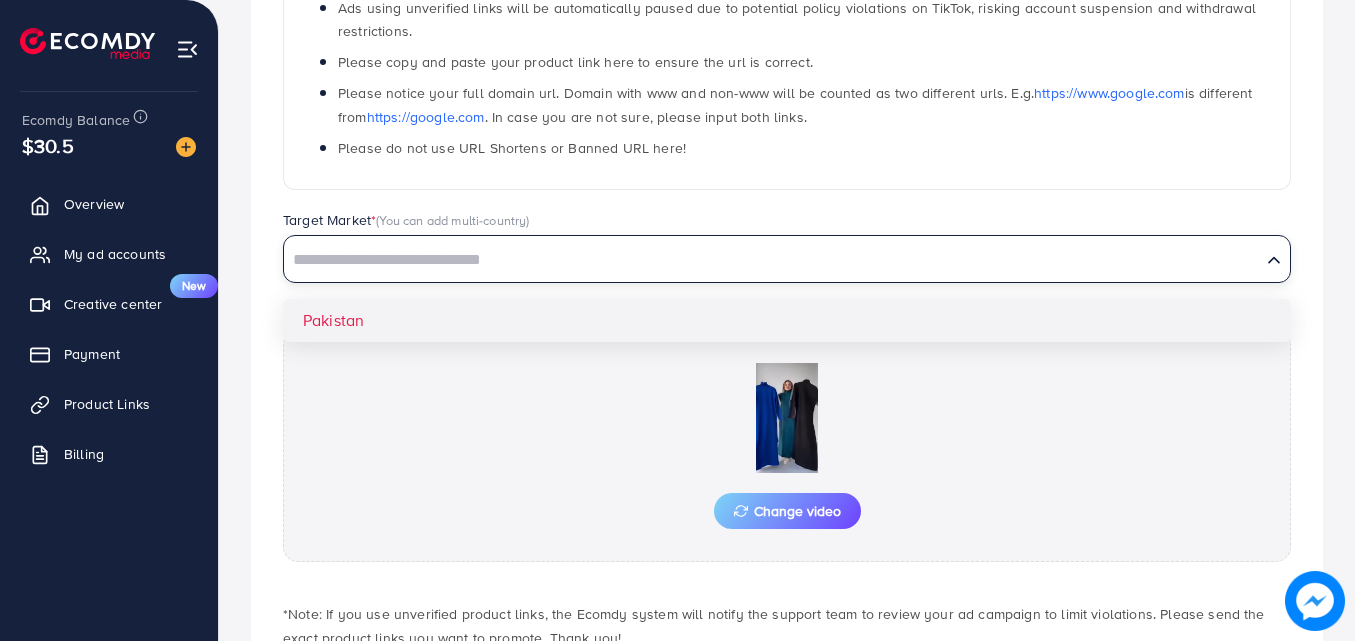 click on "Which products do you want to promote?   Product Url  *  🔥🔥🔥  Notices: Ads using unverified links will be automatically paused due to potential policy violations on TikTok, risking account suspension and withdrawal restrictions. Please copy and paste your product link here to ensure the url is correct. Please notice your full domain url. Domain with www and non-www will be counted as two different urls. E.g.  https://www.google.com  is different from  https://google.com . In case you are not sure, please input both links. Please do not use URL Shortens or Banned URL here!  Target Market  *  (You can add multi-country)           Loading...
Pakistan
Upload video  *  Change video   *Note: If you use unverified product links, the Ecomdy system will notify the support team to review your ad campaign to limit violations. Please send the exact product links you want to promote. Thank you!   Submit" at bounding box center (787, 268) 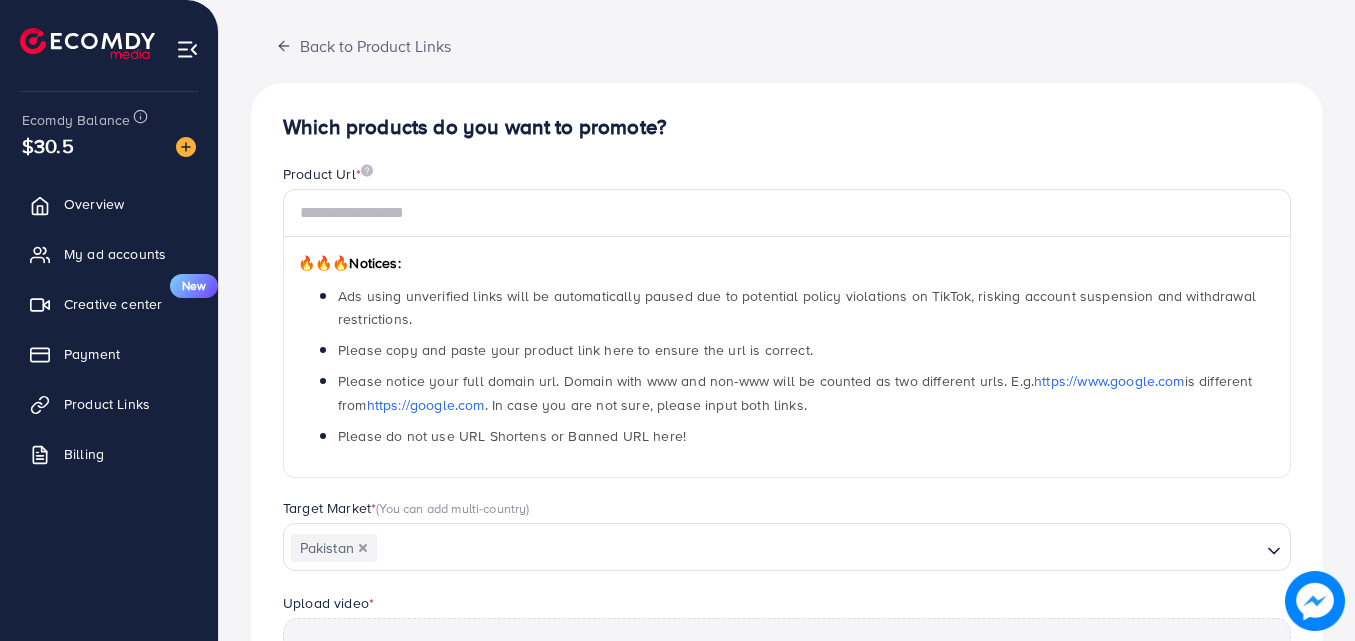 scroll, scrollTop: 88, scrollLeft: 0, axis: vertical 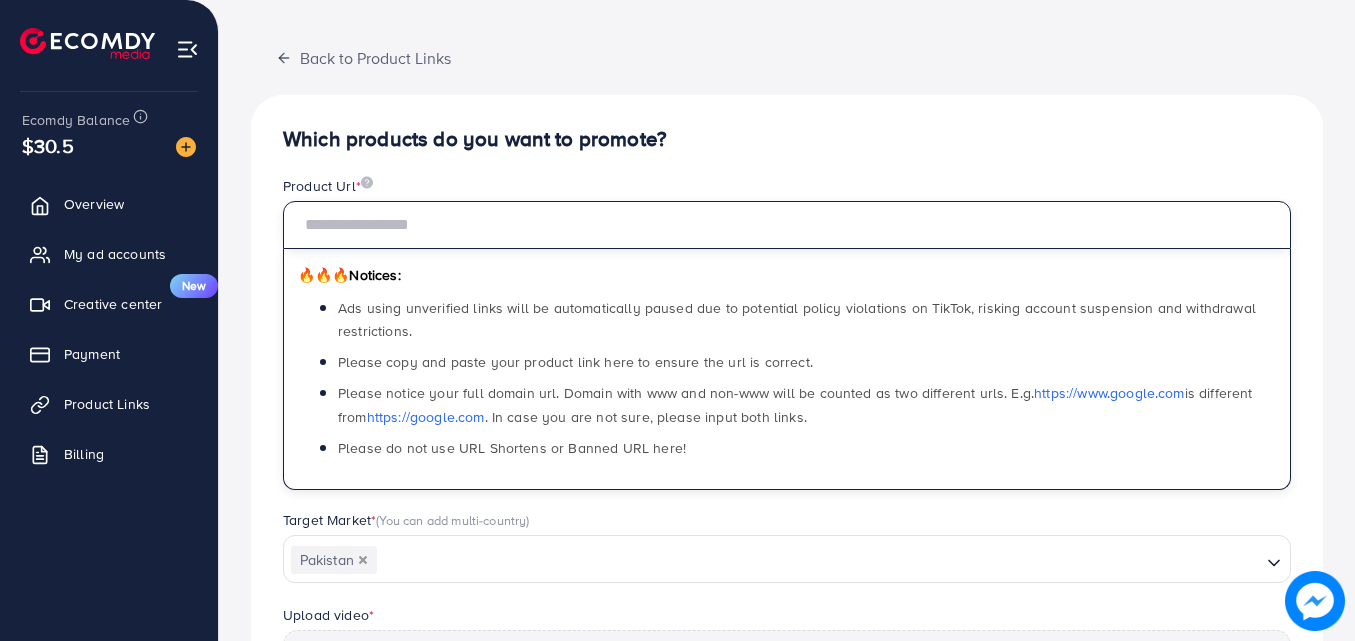 click at bounding box center [787, 225] 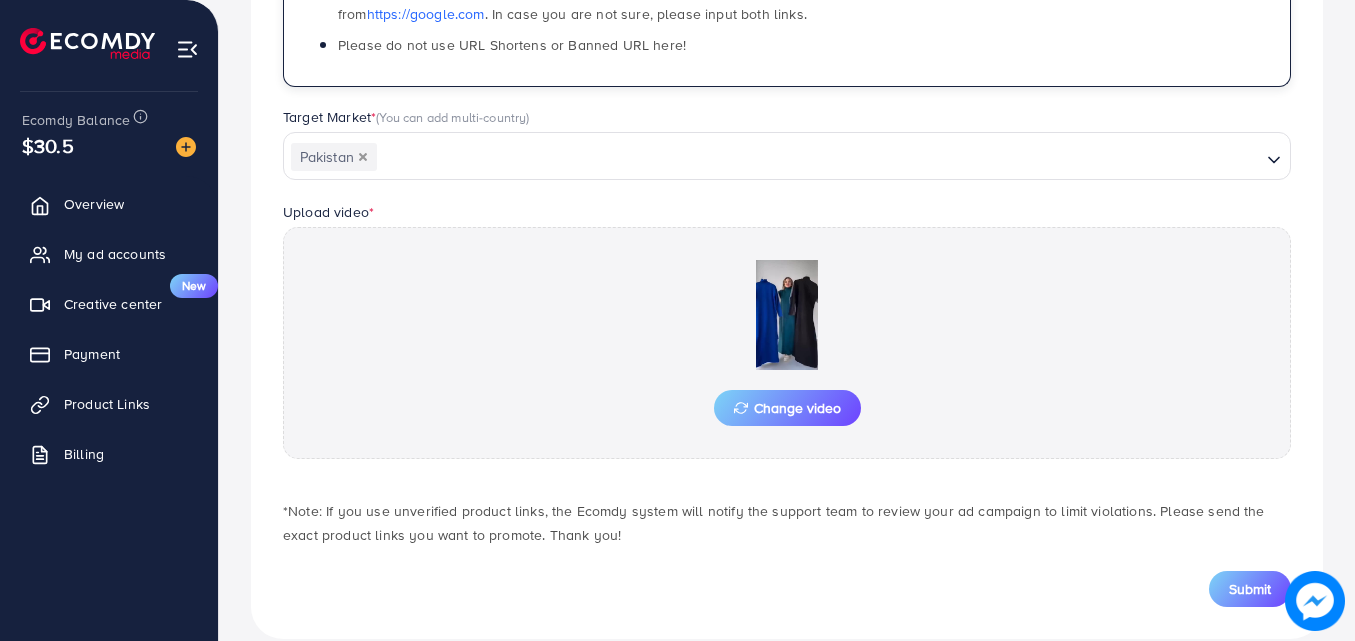 scroll, scrollTop: 521, scrollLeft: 0, axis: vertical 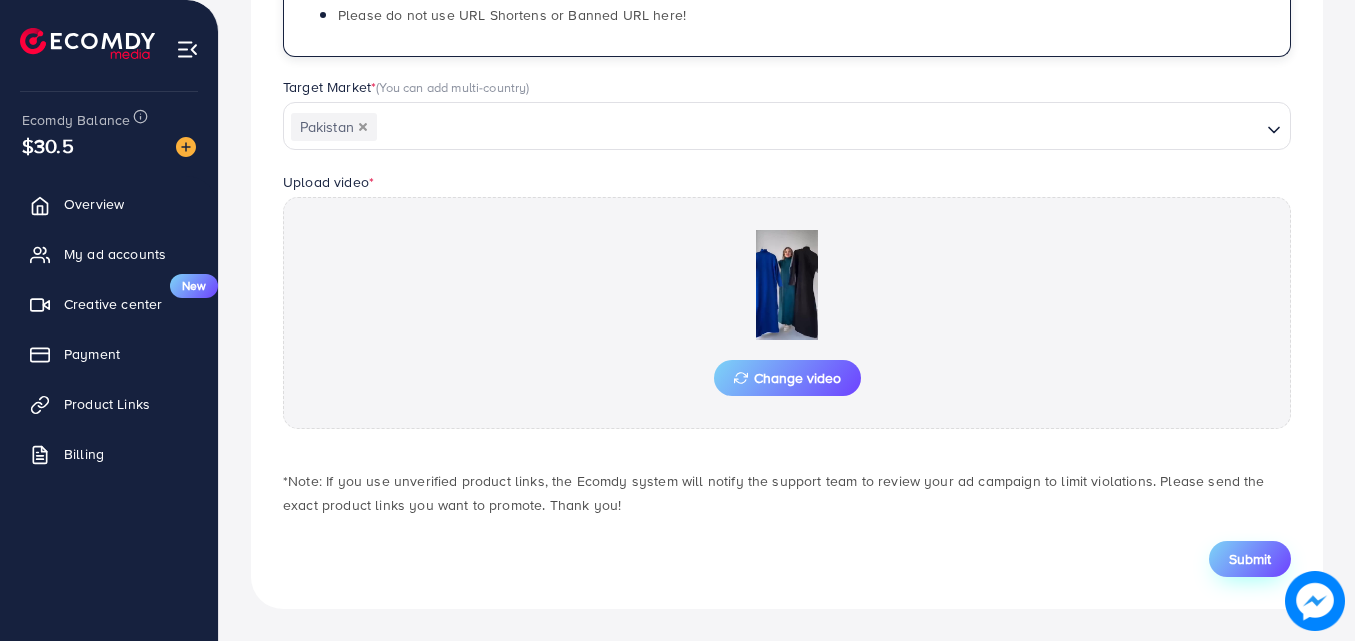 type on "**********" 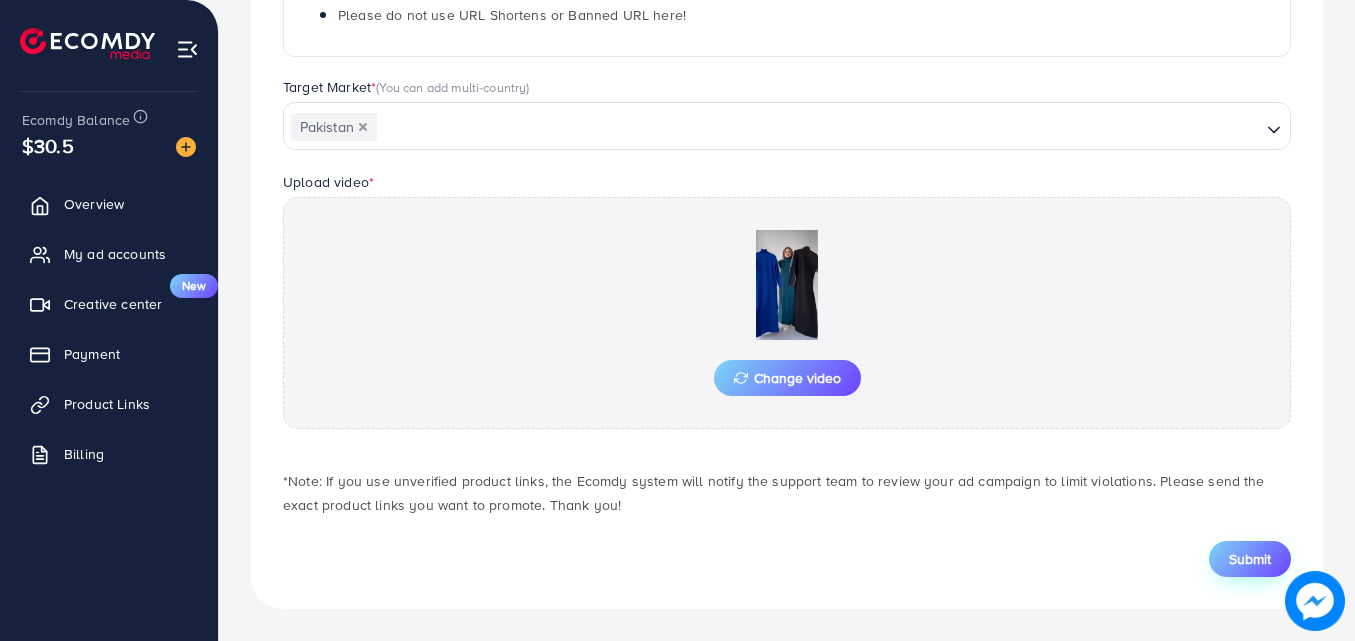click on "Submit" at bounding box center (1250, 559) 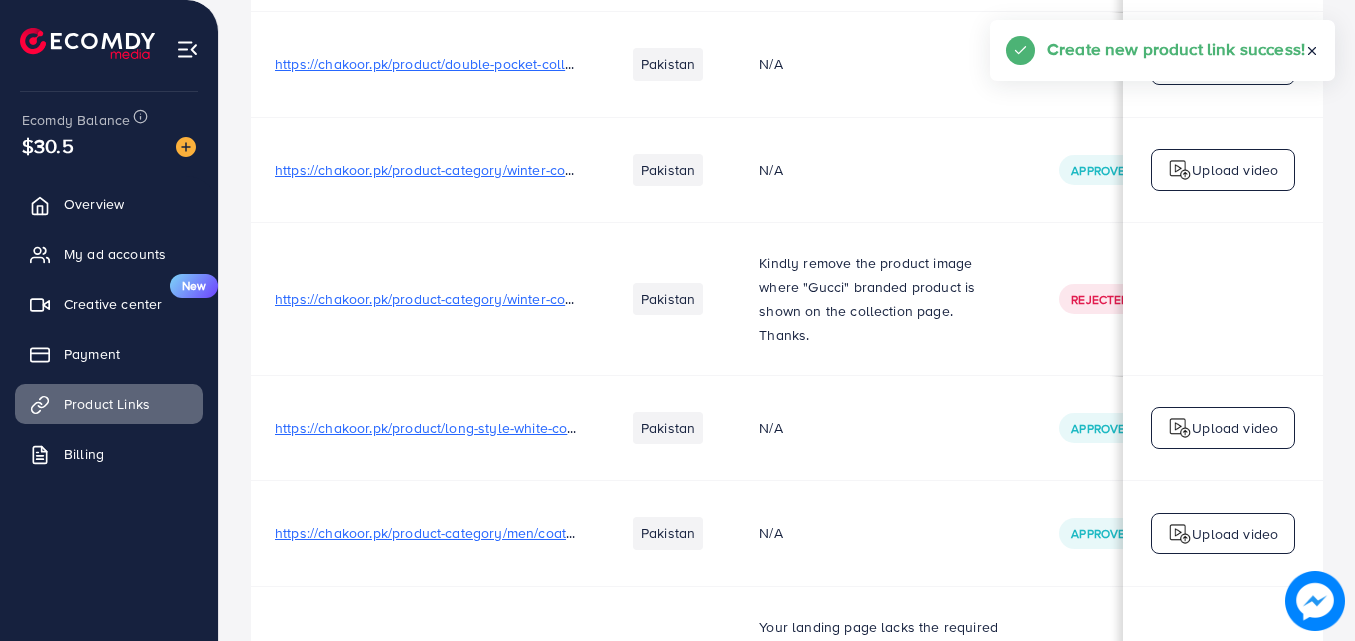 scroll, scrollTop: 0, scrollLeft: 0, axis: both 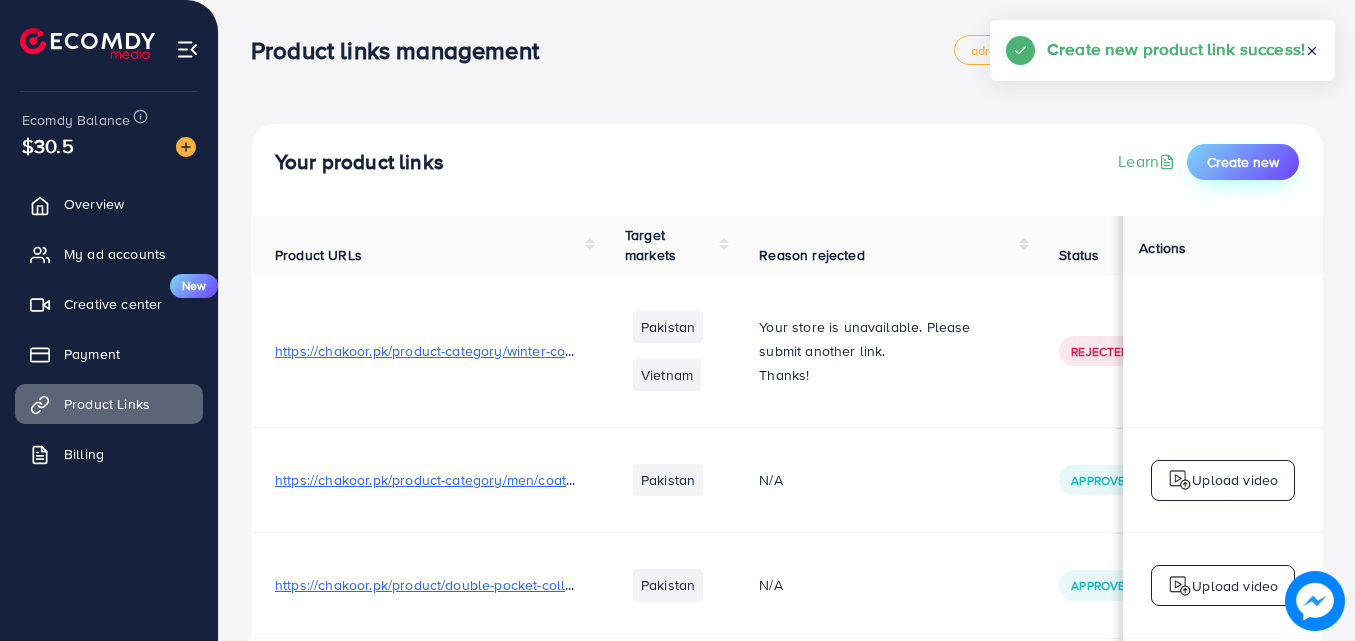 click on "Create new" at bounding box center (1243, 162) 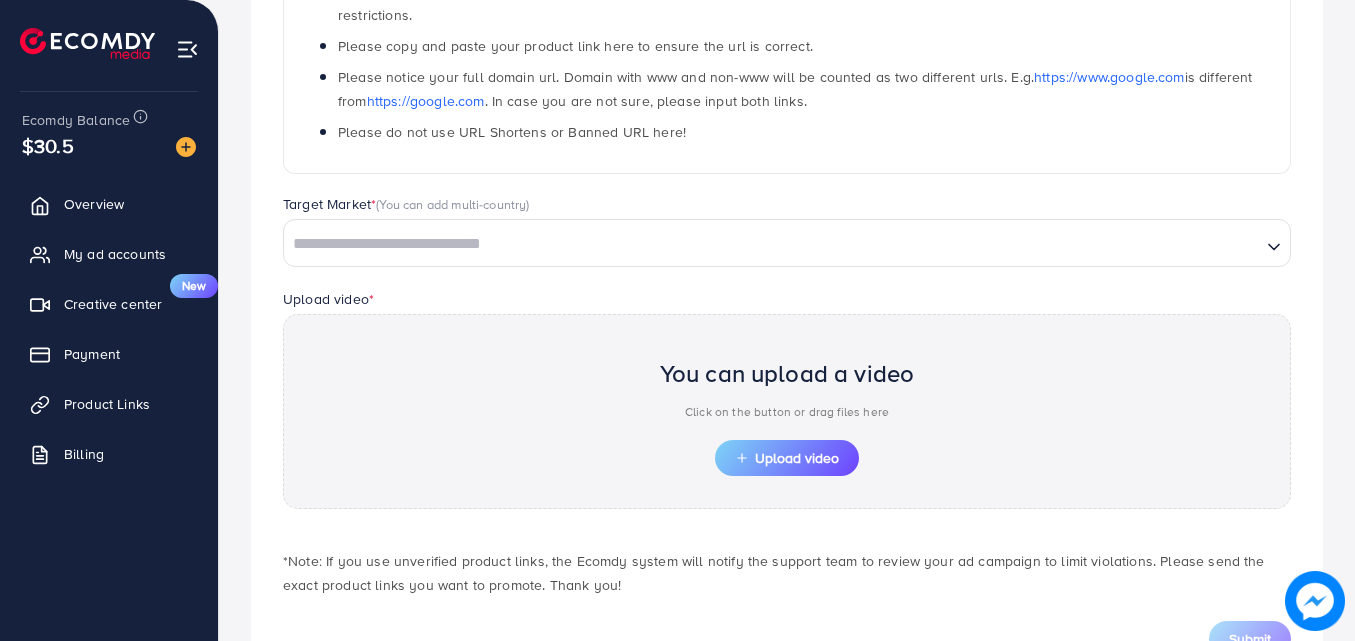 scroll, scrollTop: 484, scrollLeft: 0, axis: vertical 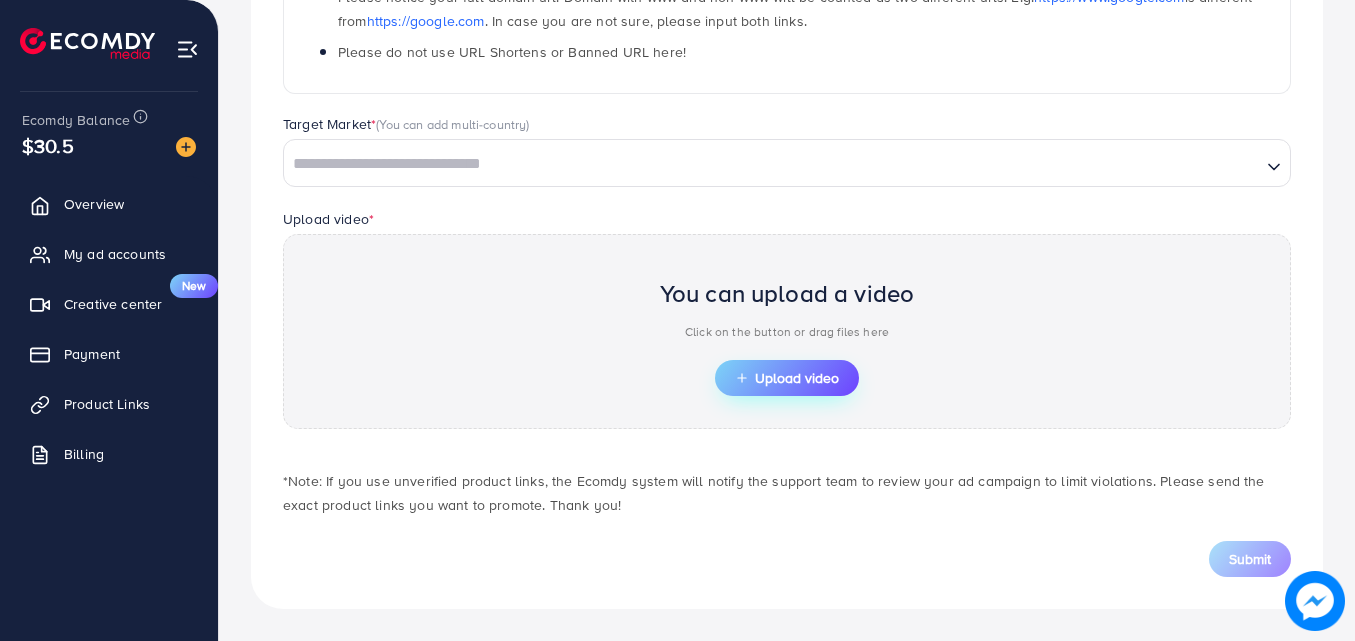 click on "Upload video" at bounding box center [787, 378] 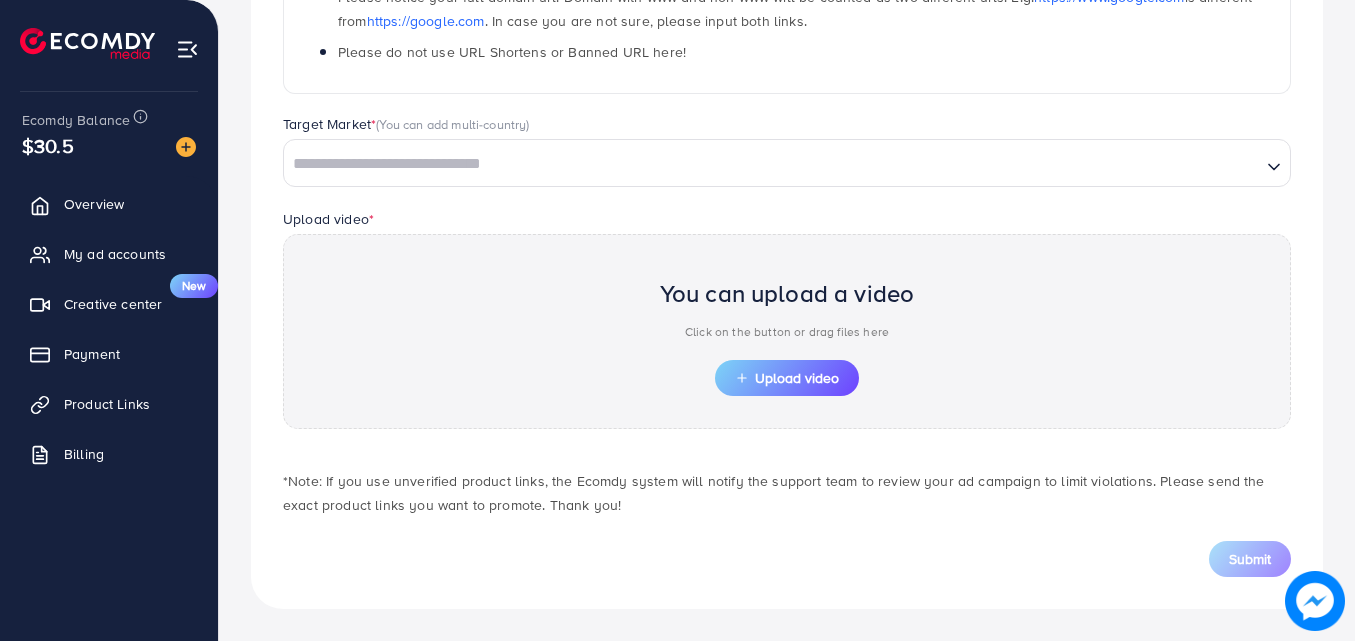 scroll, scrollTop: 292, scrollLeft: 0, axis: vertical 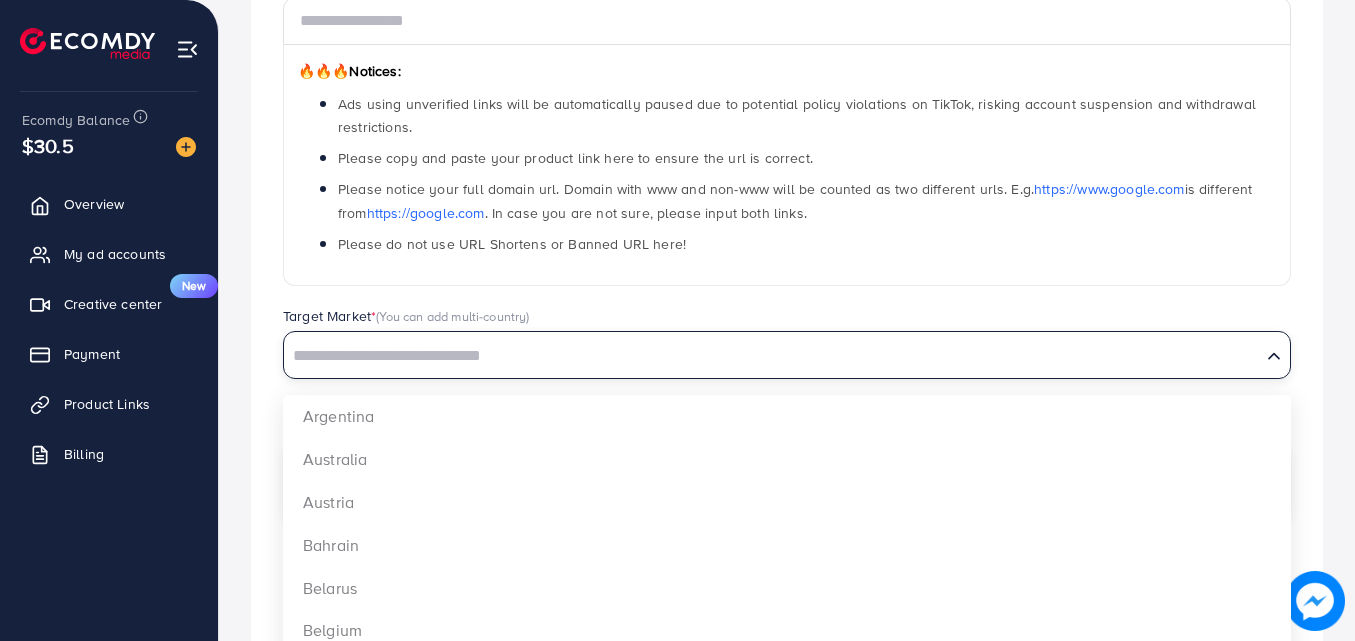click at bounding box center (772, 356) 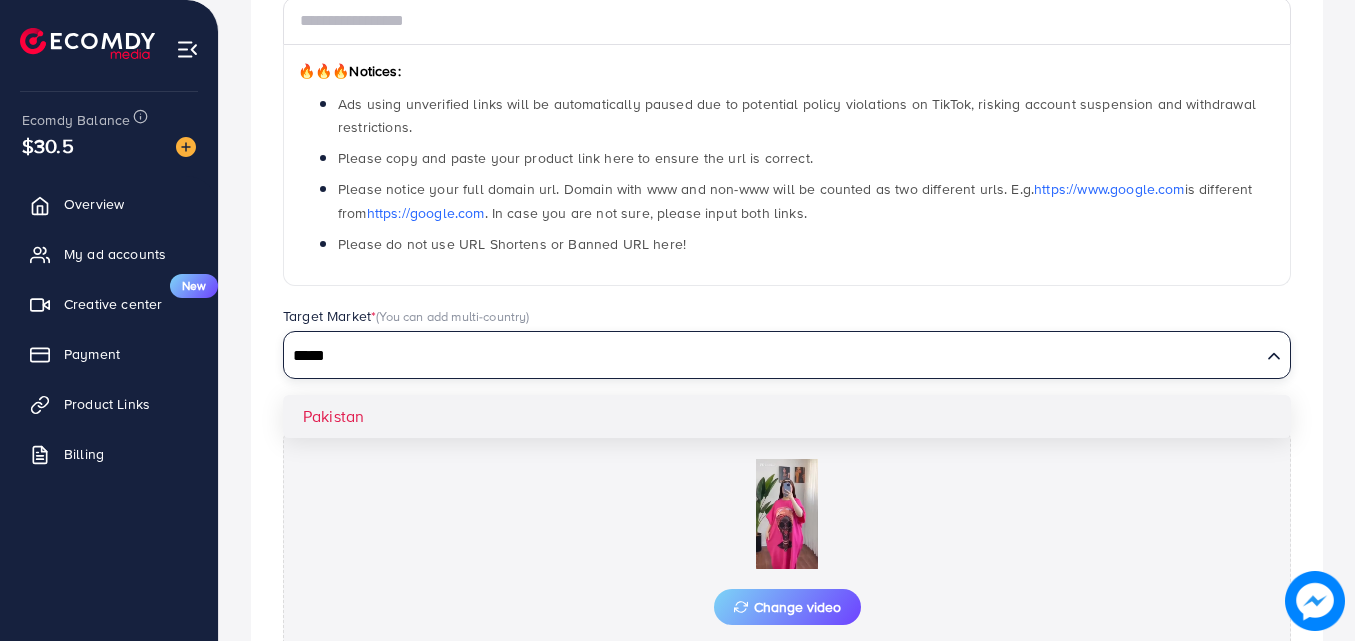 type on "*****" 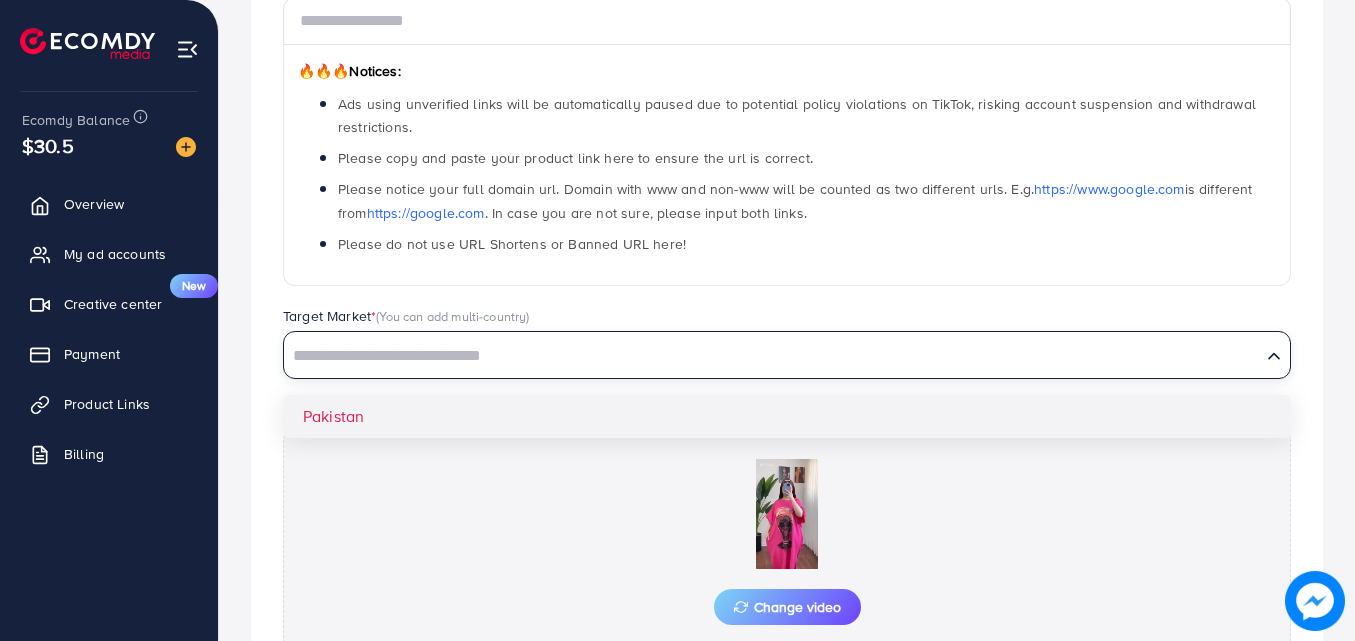 click on "Which products do you want to promote?   Product Url  *  🔥🔥🔥  Notices: Ads using unverified links will be automatically paused due to potential policy violations on TikTok, risking account suspension and withdrawal restrictions. Please copy and paste your product link here to ensure the url is correct. Please notice your full domain url. Domain with www and non-www will be counted as two different urls. E.g.  https://www.google.com  is different from  https://google.com . In case you are not sure, please input both links. Please do not use URL Shortens or Banned URL here!  Target Market  *  (You can add multi-country)           Loading...
Pakistan
Upload video  *  Change video   *Note: If you use unverified product links, the Ecomdy system will notify the support team to review your ad campaign to limit violations. Please send the exact product links you want to promote. Thank you!   Submit" at bounding box center [787, 364] 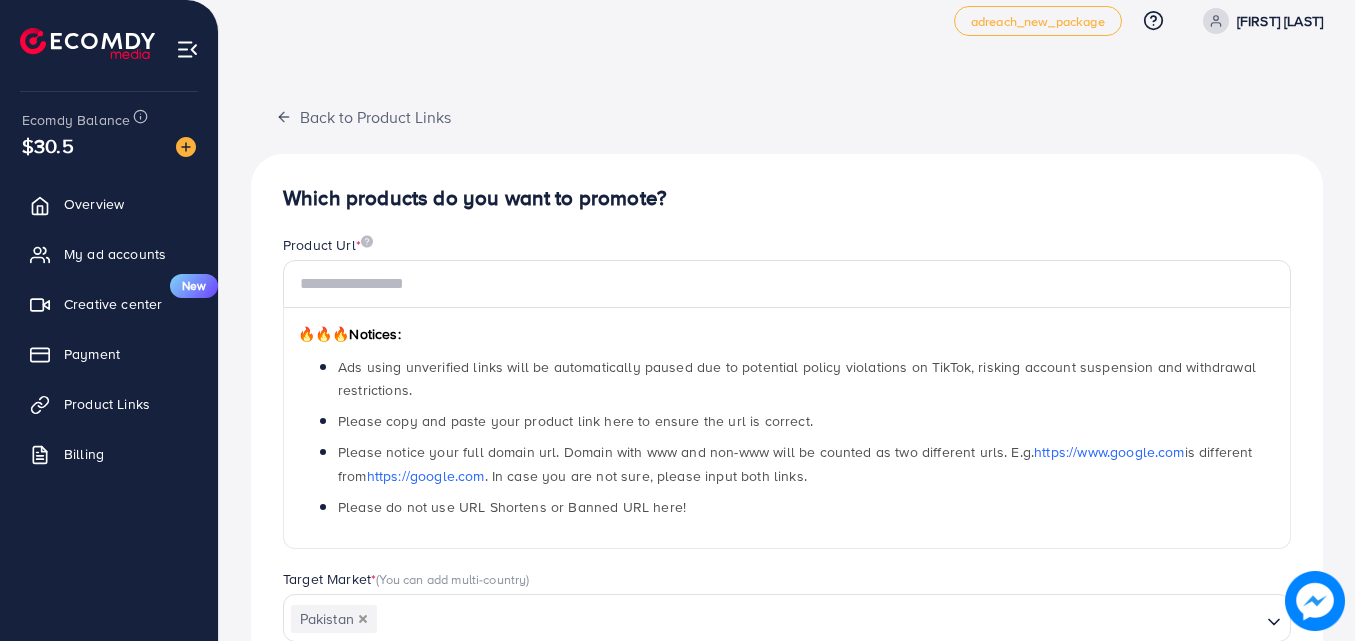 scroll, scrollTop: 0, scrollLeft: 0, axis: both 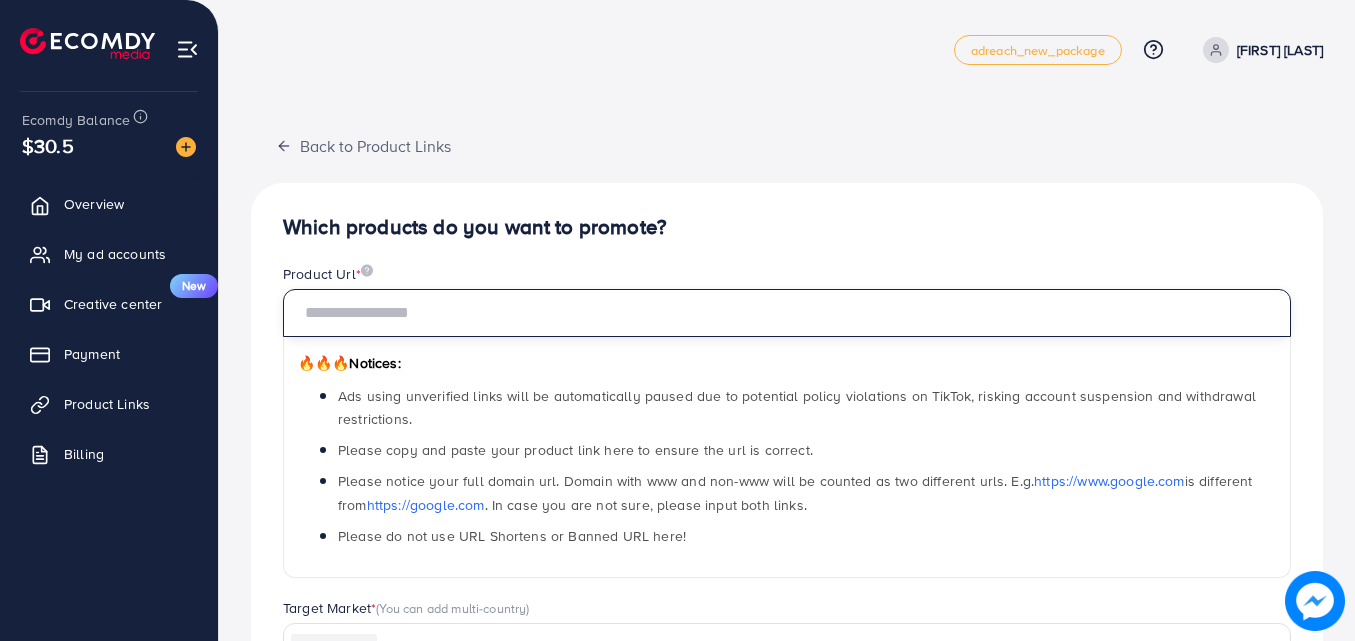 click at bounding box center [787, 313] 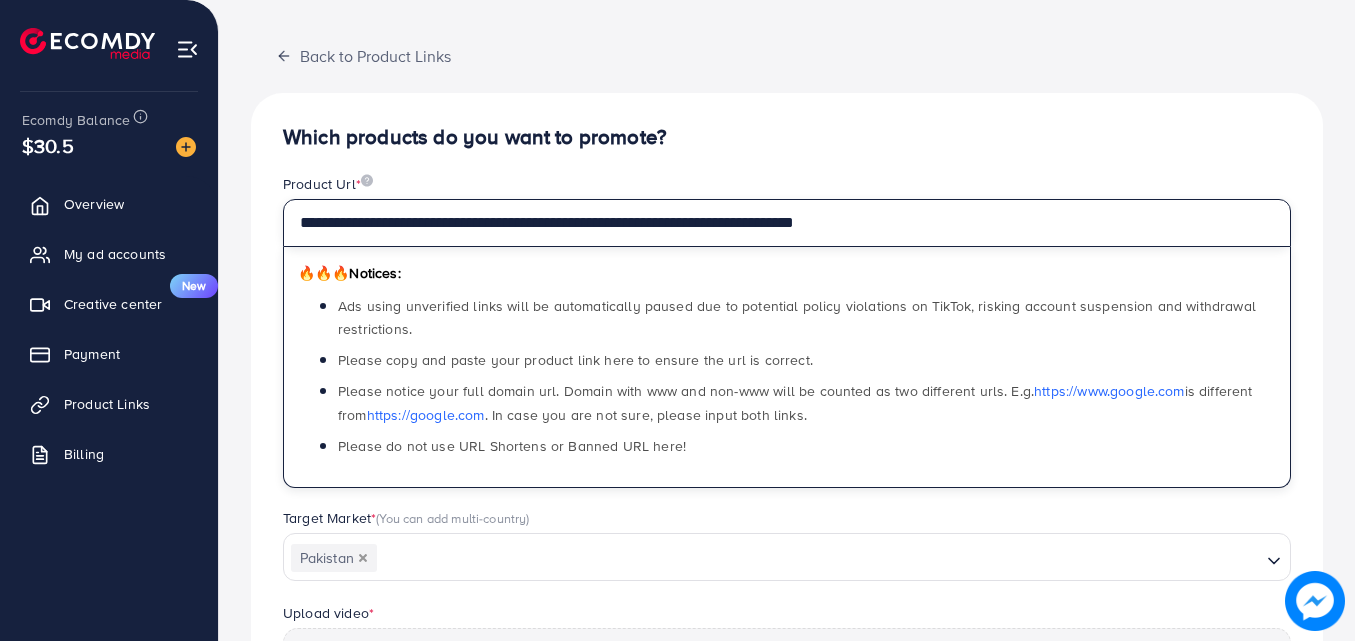 scroll, scrollTop: 521, scrollLeft: 0, axis: vertical 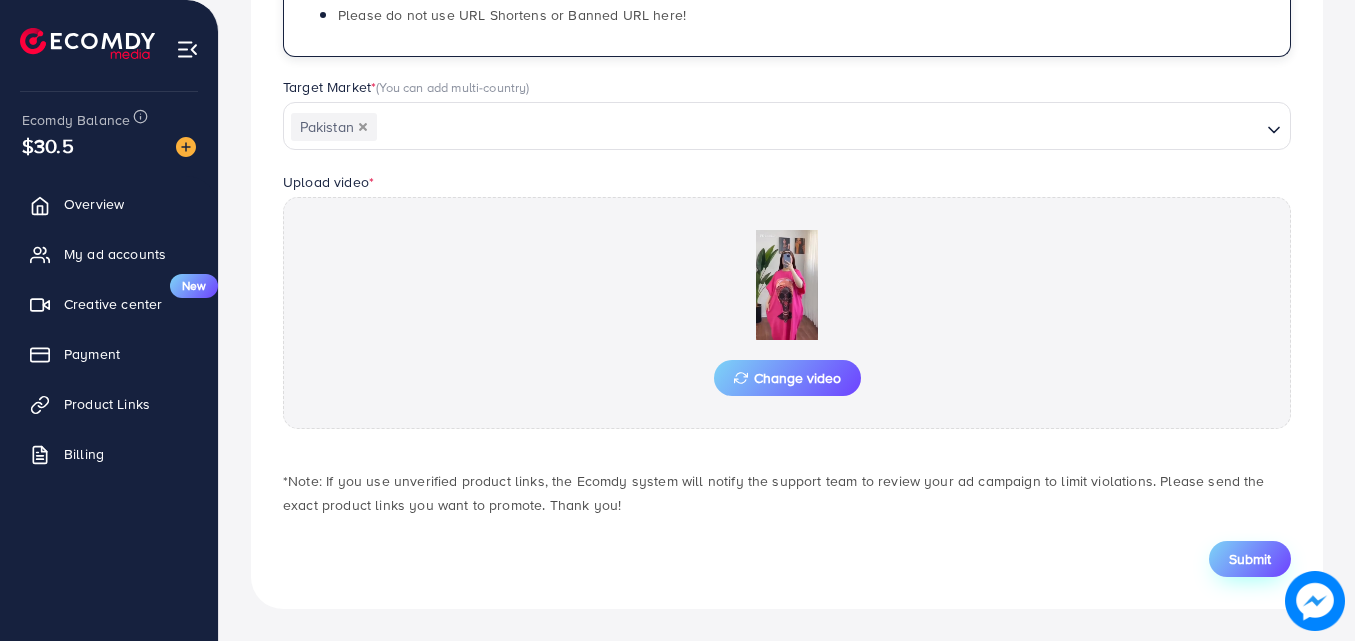 type on "**********" 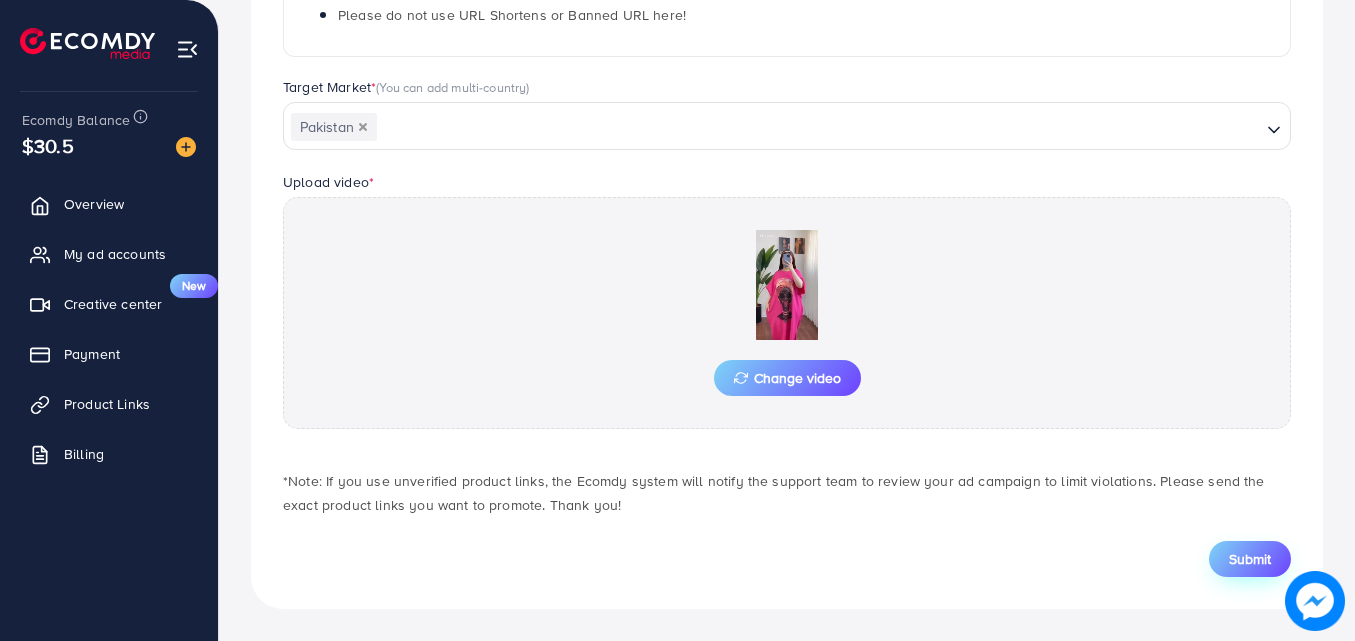 click on "Submit" at bounding box center [1250, 559] 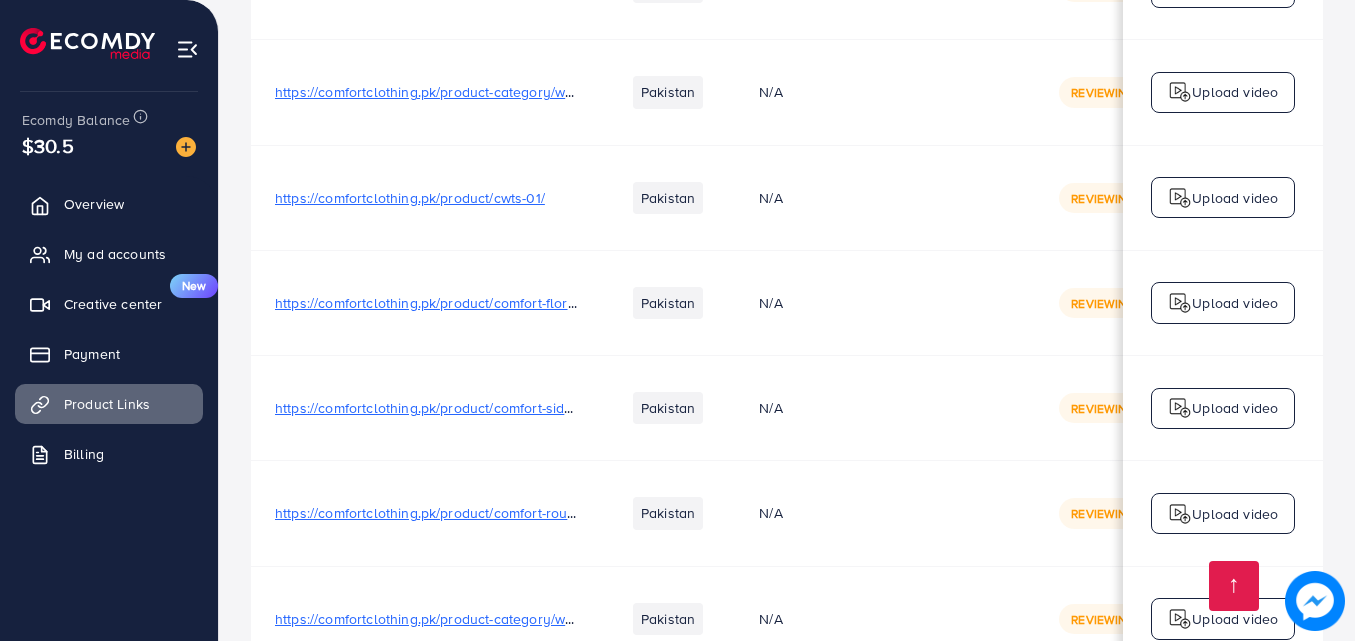 scroll, scrollTop: 3100, scrollLeft: 0, axis: vertical 